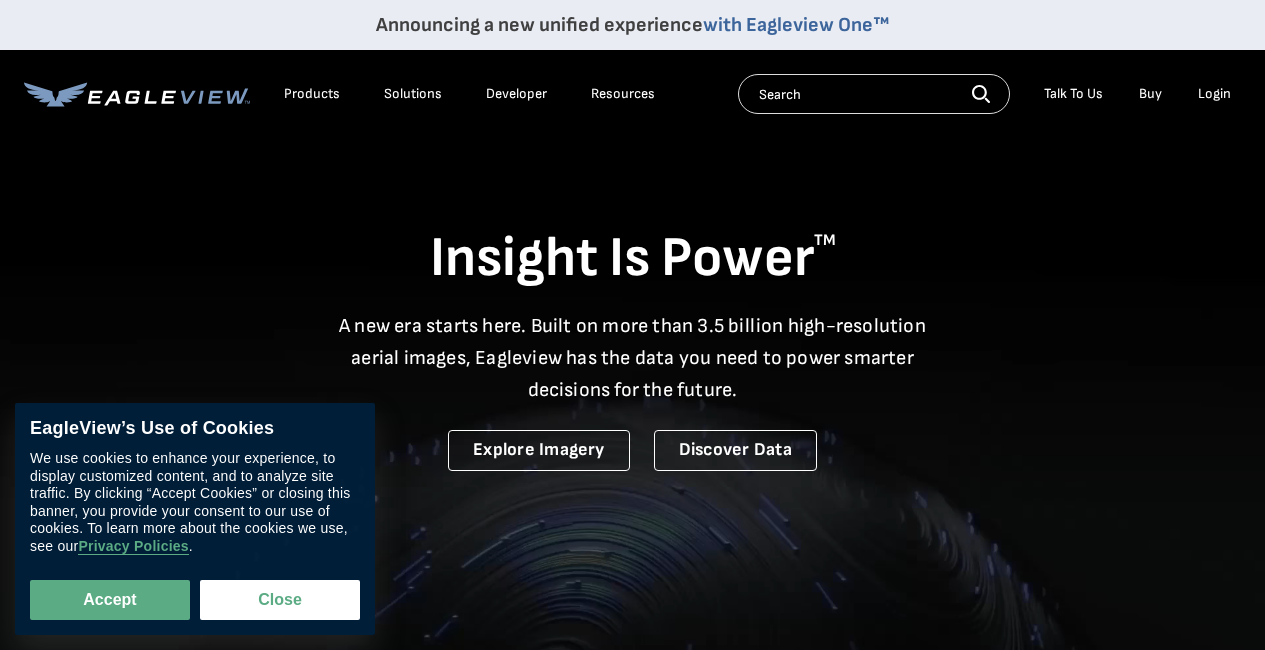 scroll, scrollTop: 0, scrollLeft: 0, axis: both 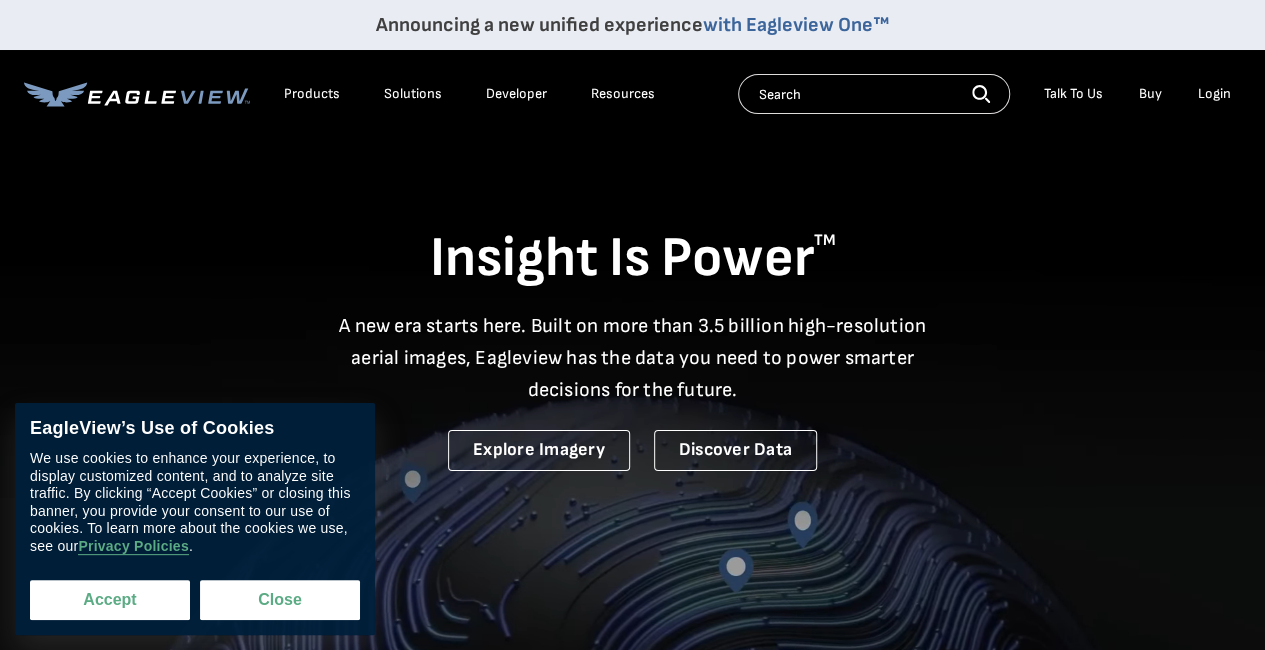 click on "Accept" at bounding box center [110, 600] 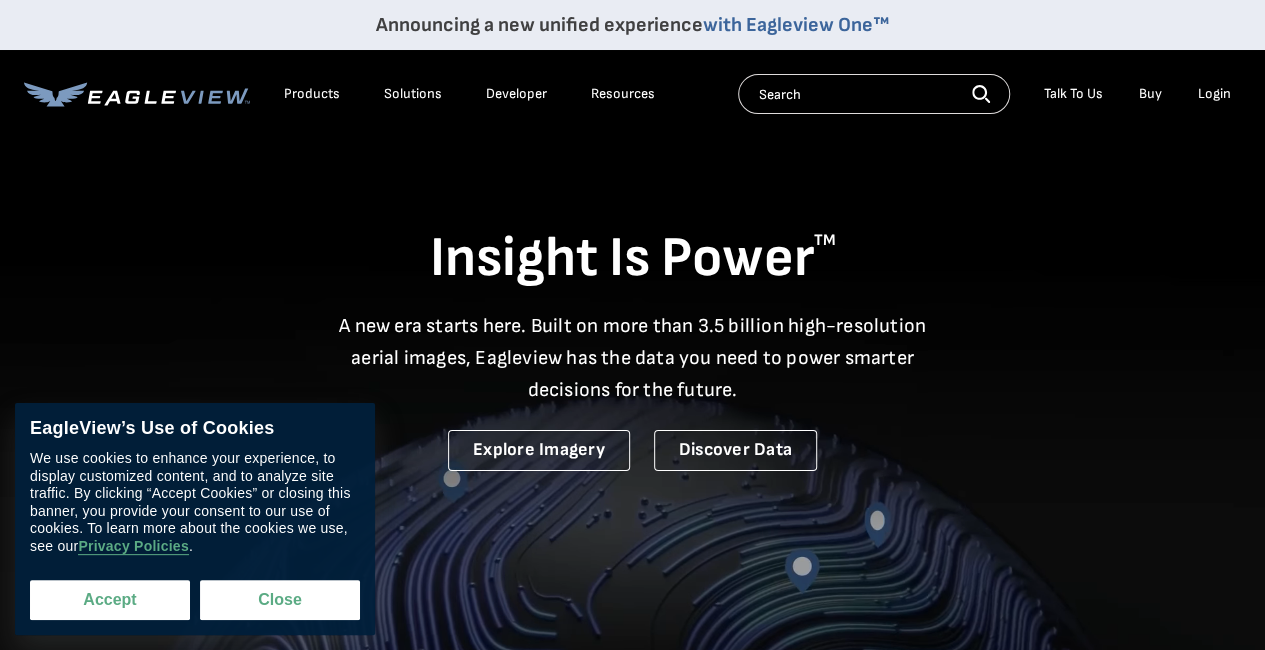 checkbox on "true" 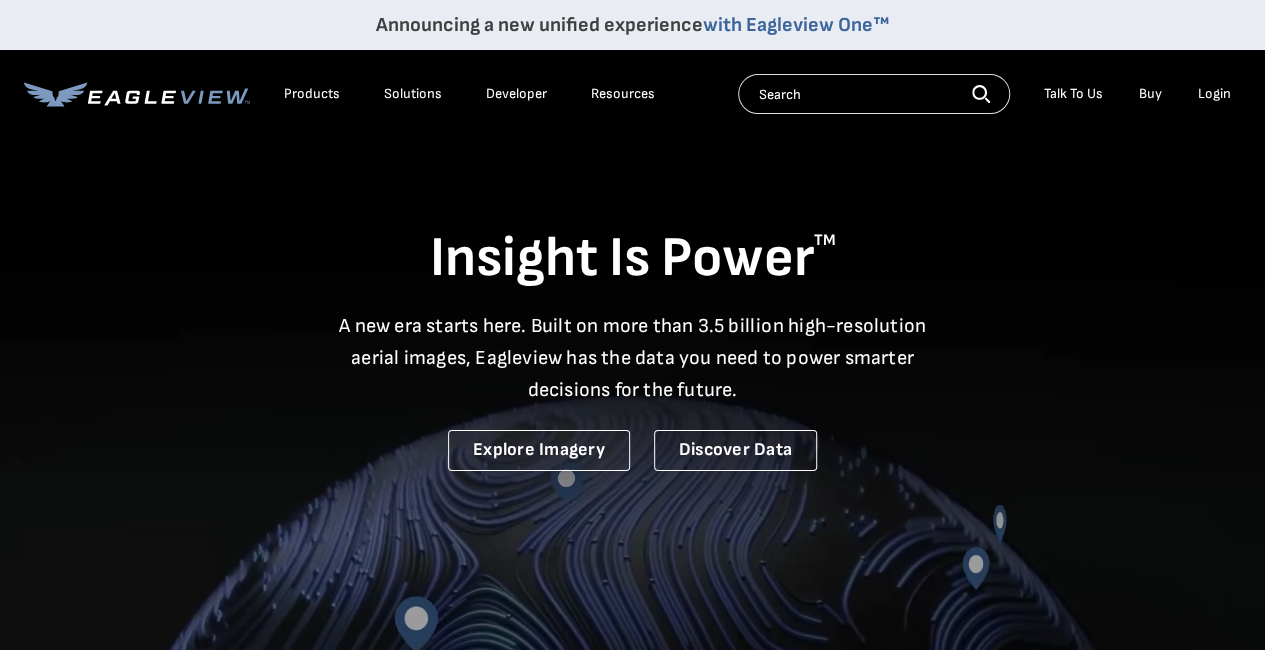 click on "Login" at bounding box center [1214, 94] 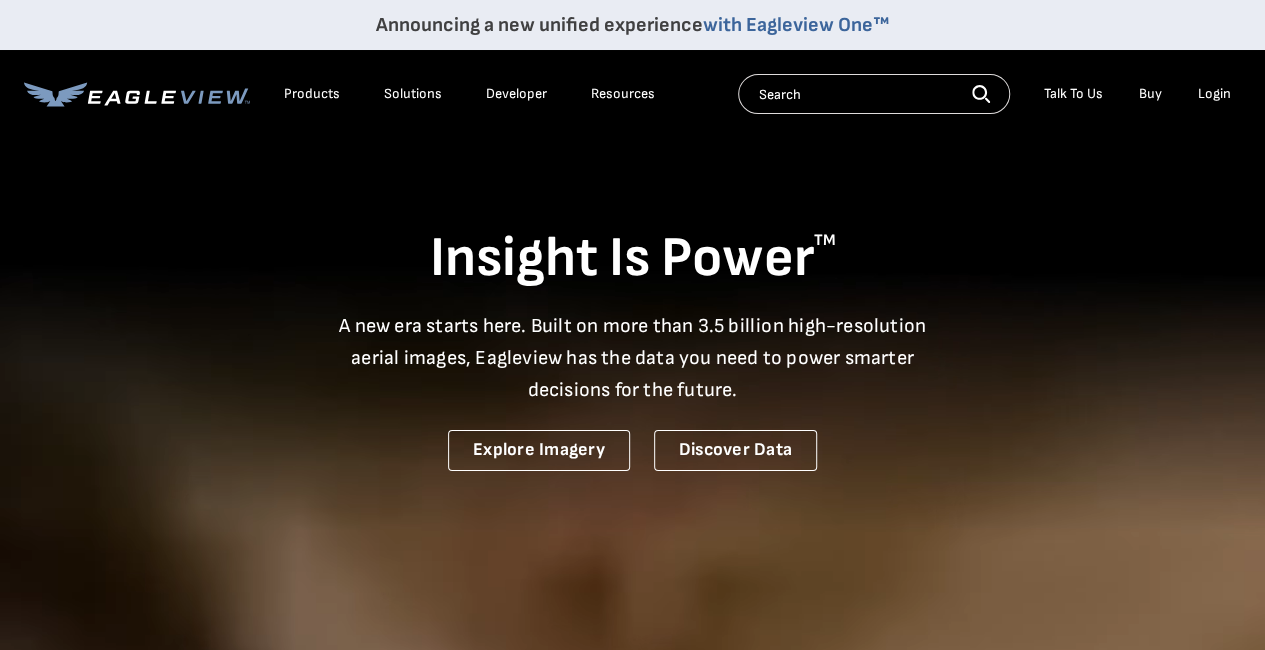 click on "Login" at bounding box center (1214, 94) 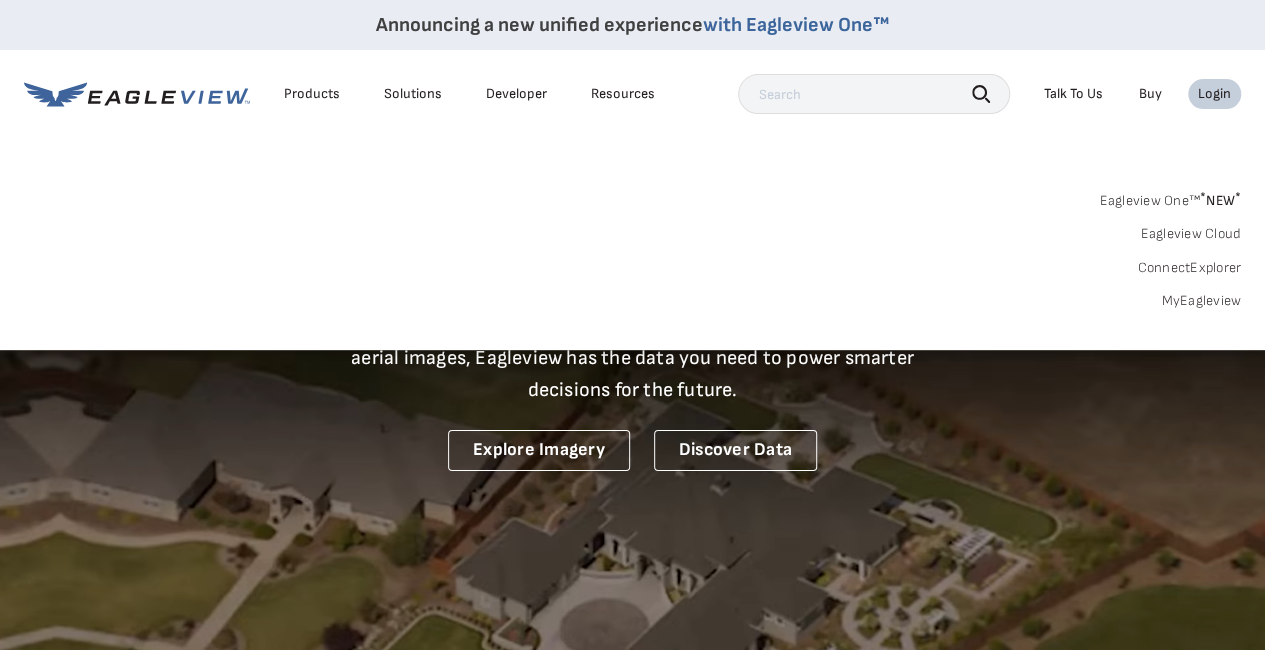 click on "MyEagleview" at bounding box center (1201, 301) 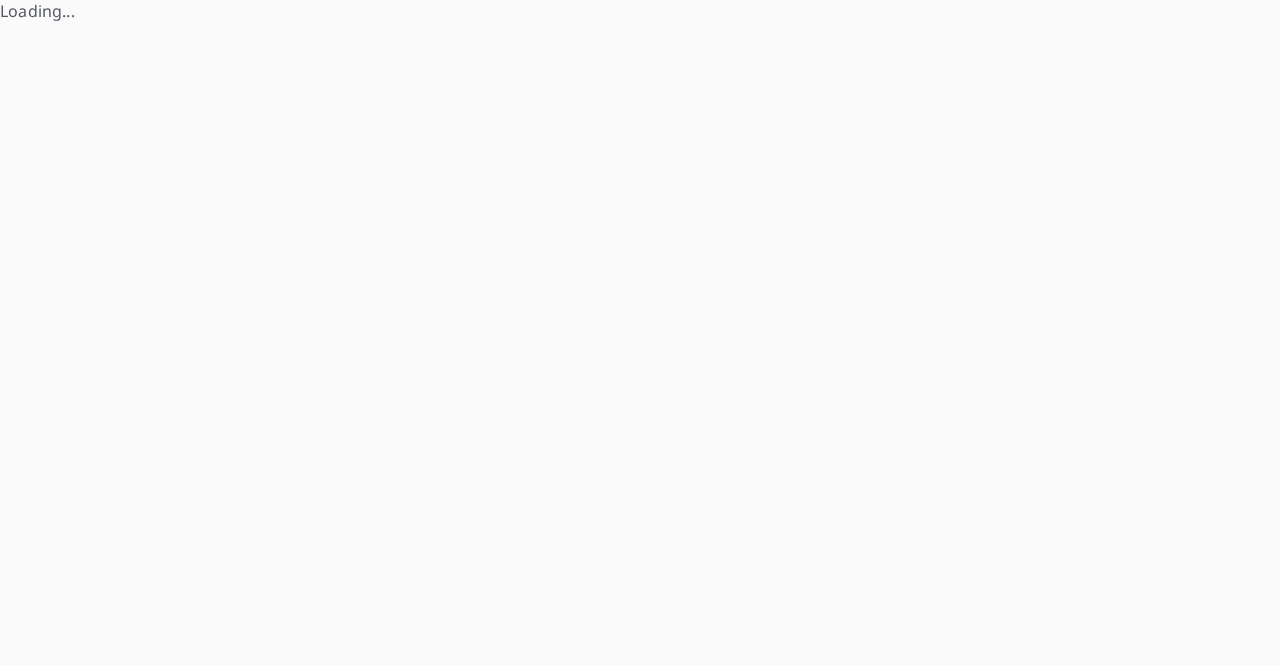 scroll, scrollTop: 0, scrollLeft: 0, axis: both 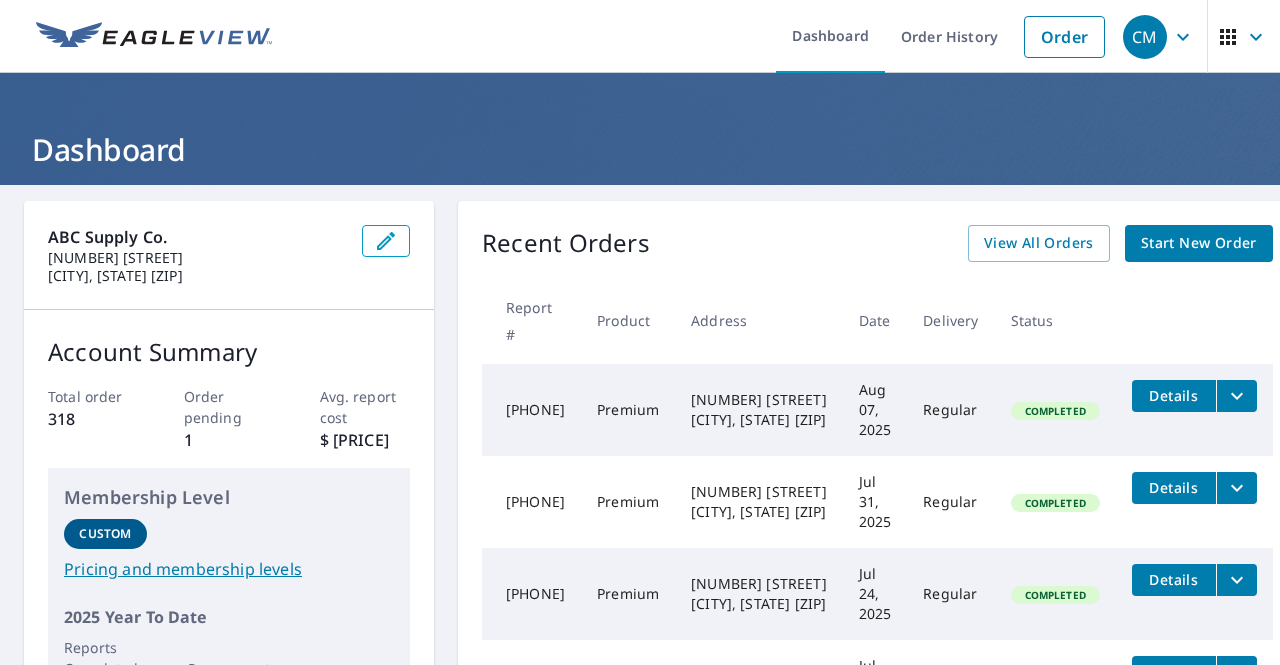 click on "Start New Order" at bounding box center (1199, 243) 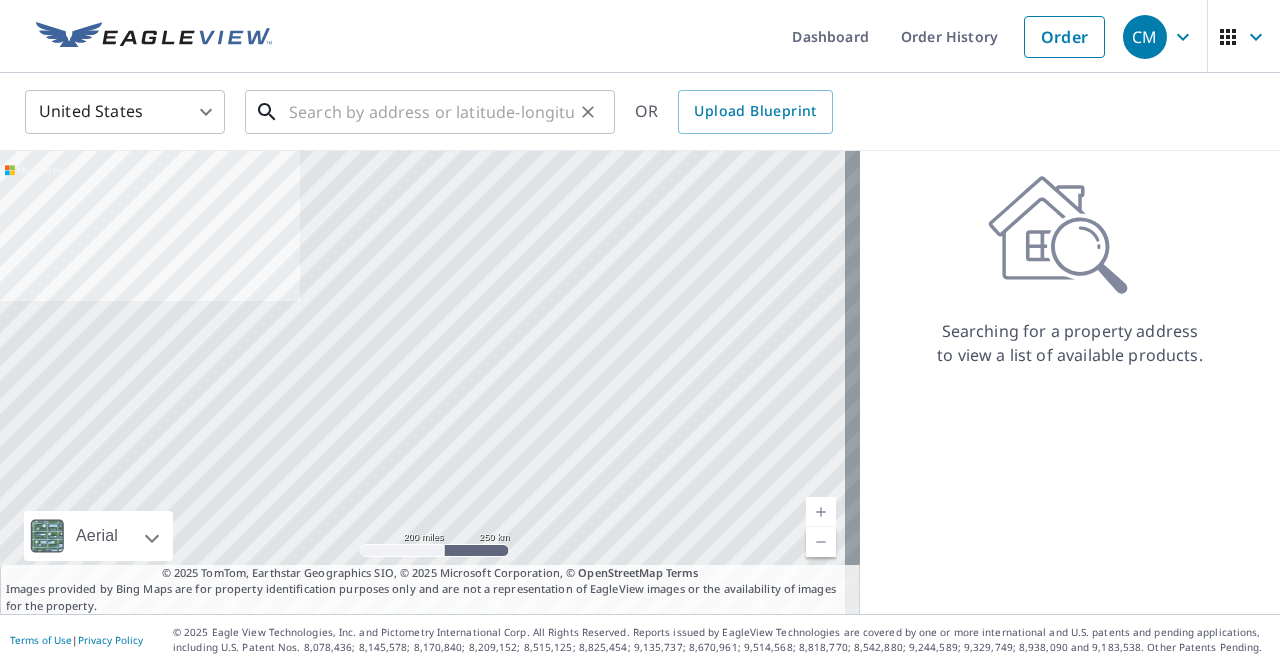 click at bounding box center [431, 112] 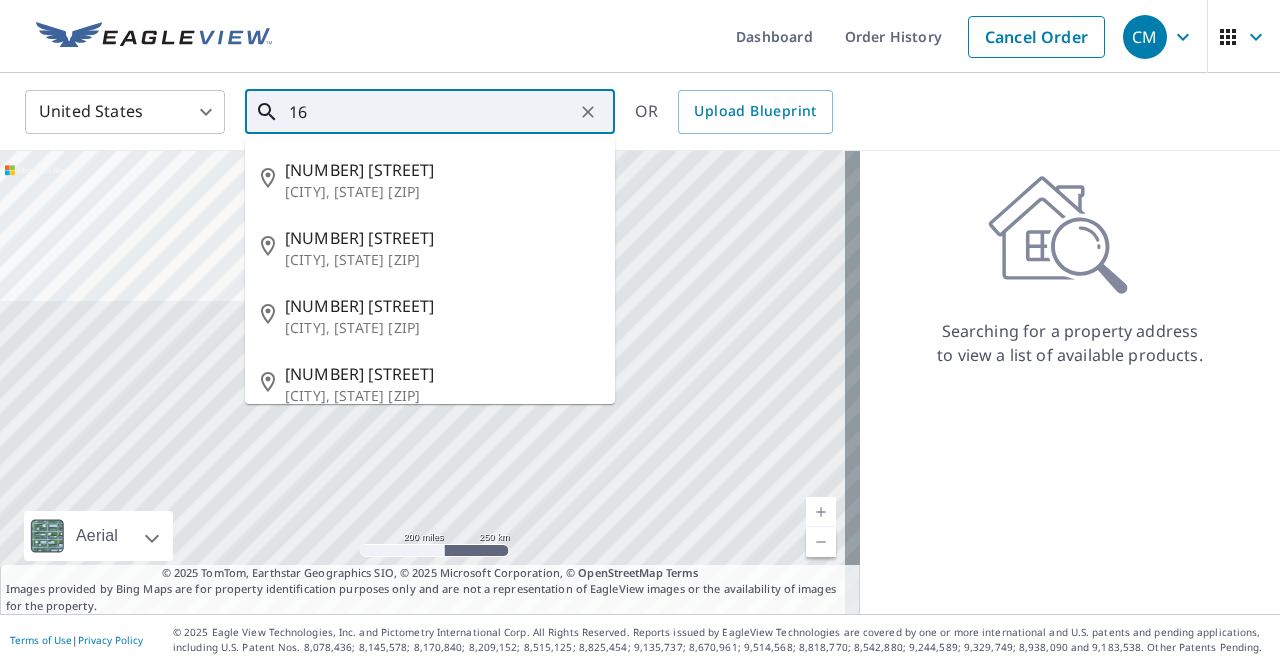 type on "1" 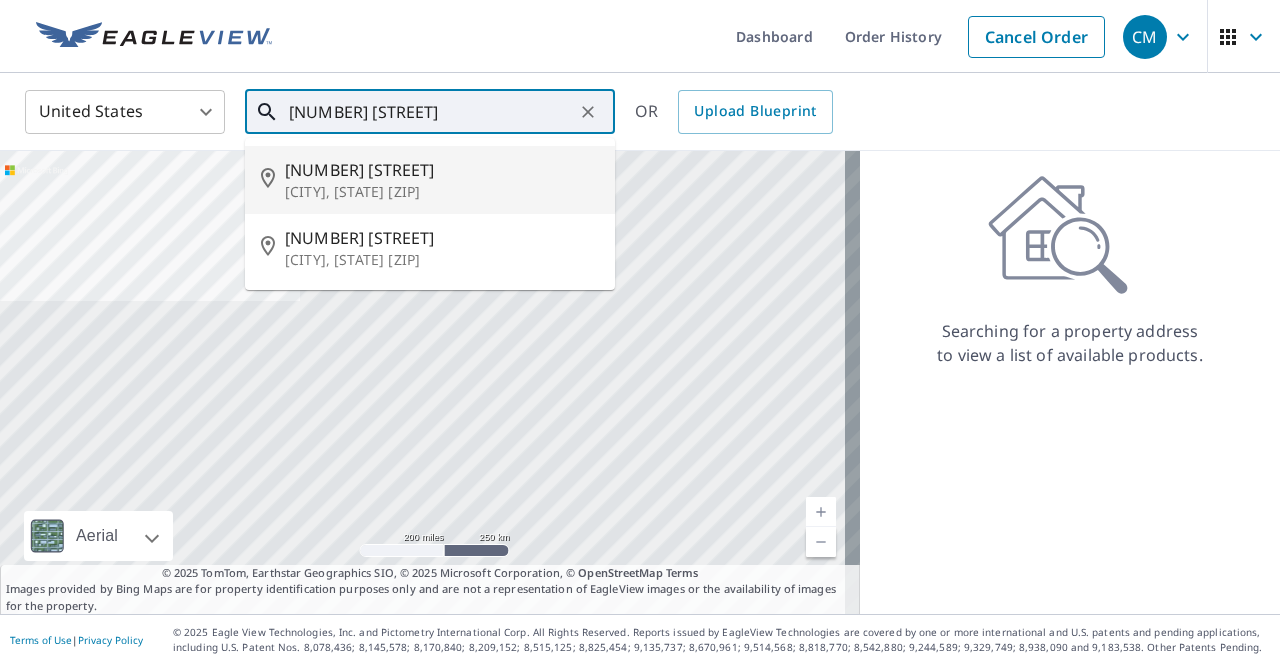 click on "[NUMBER] [STREET]" at bounding box center (442, 170) 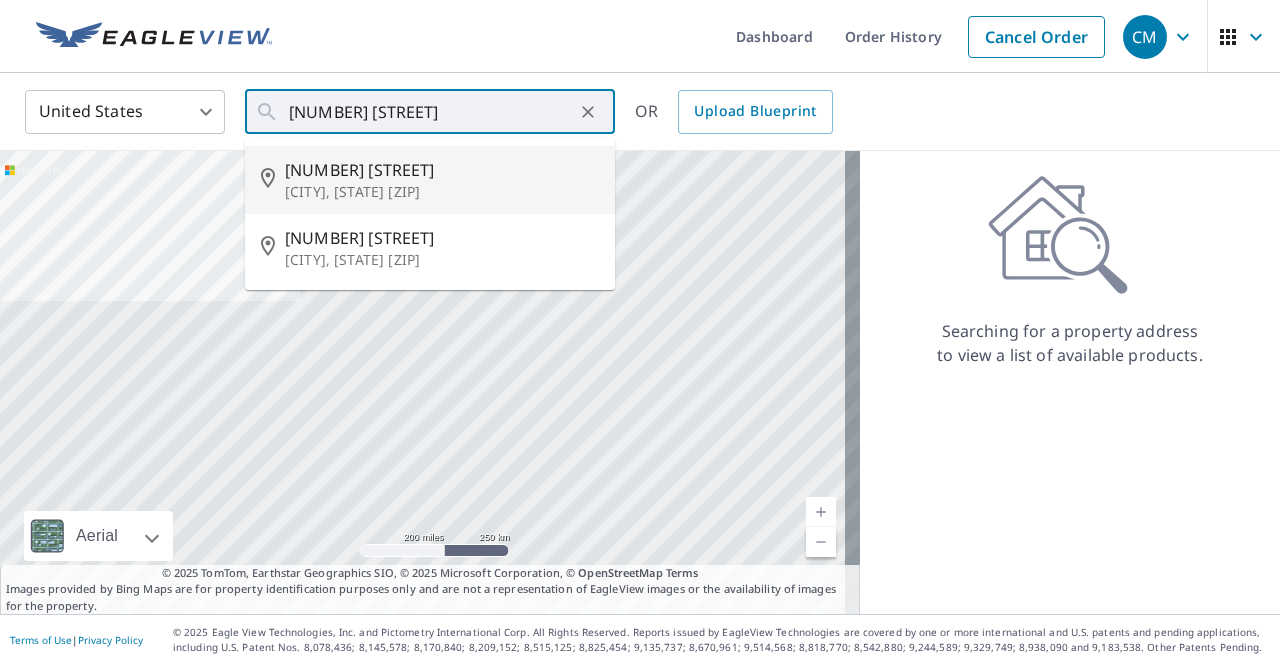 type on "[NUMBER] [STREET] [CITY], [STATE] [ZIP]" 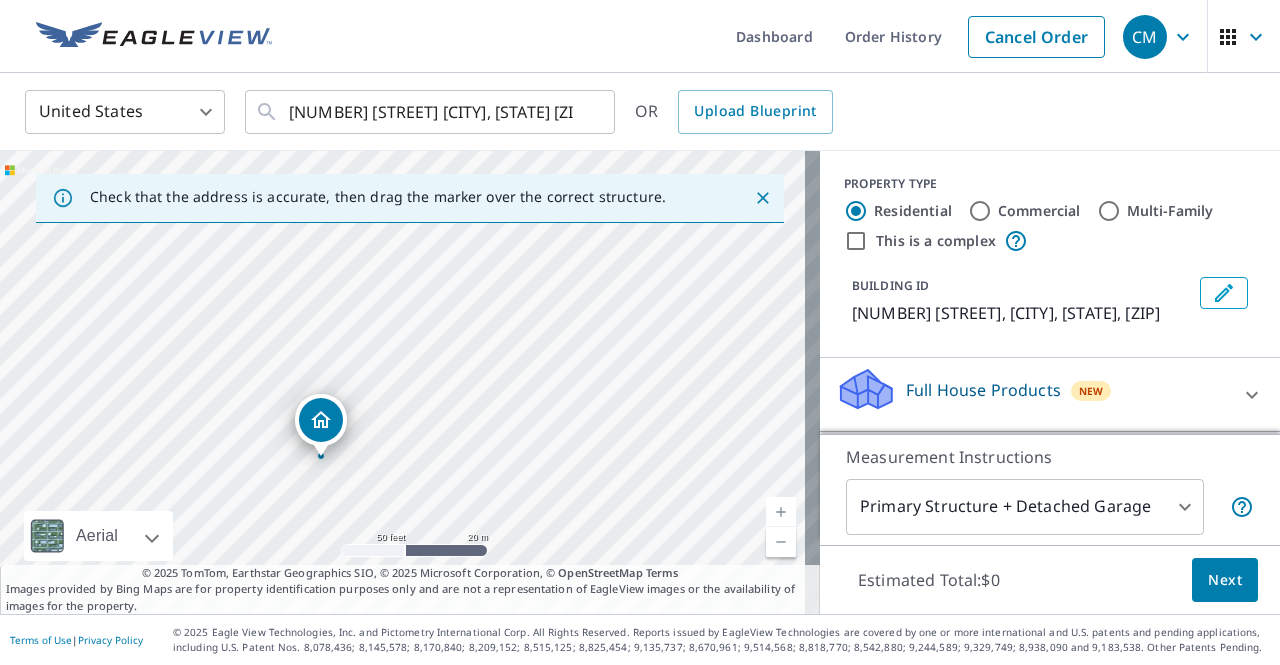 drag, startPoint x: 357, startPoint y: 462, endPoint x: 388, endPoint y: 353, distance: 113.32255 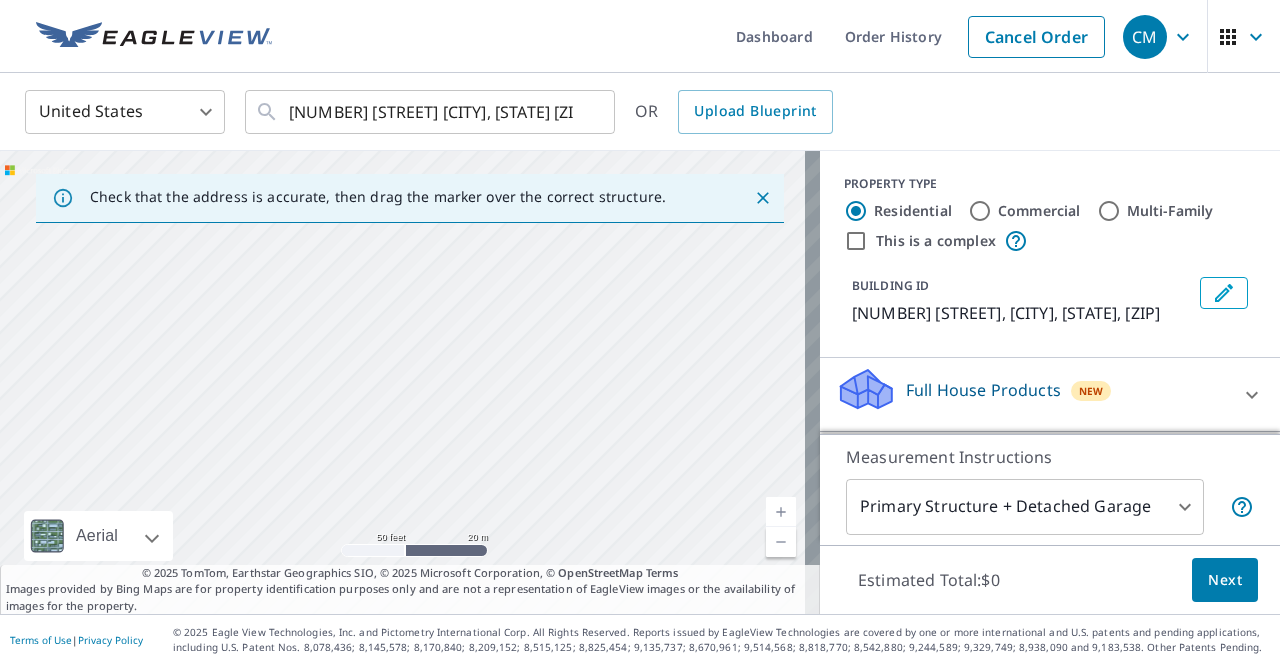 drag, startPoint x: 142, startPoint y: 337, endPoint x: 731, endPoint y: 263, distance: 593.6304 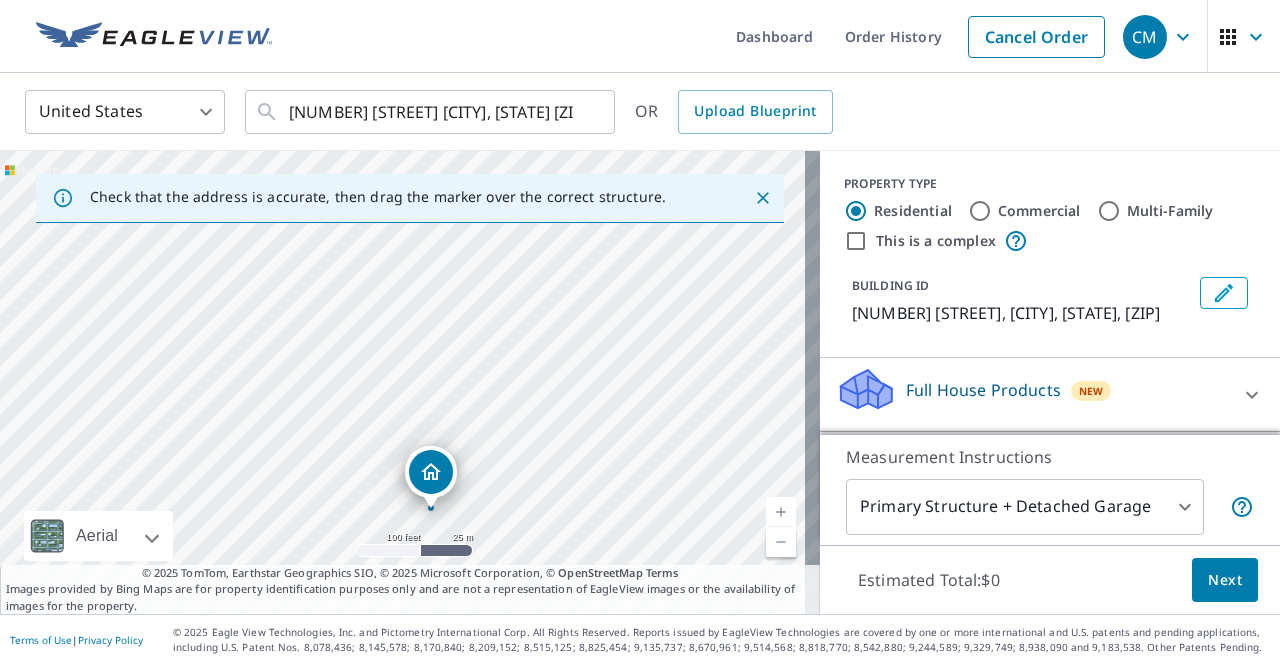 drag, startPoint x: 592, startPoint y: 324, endPoint x: 276, endPoint y: 470, distance: 348.0977 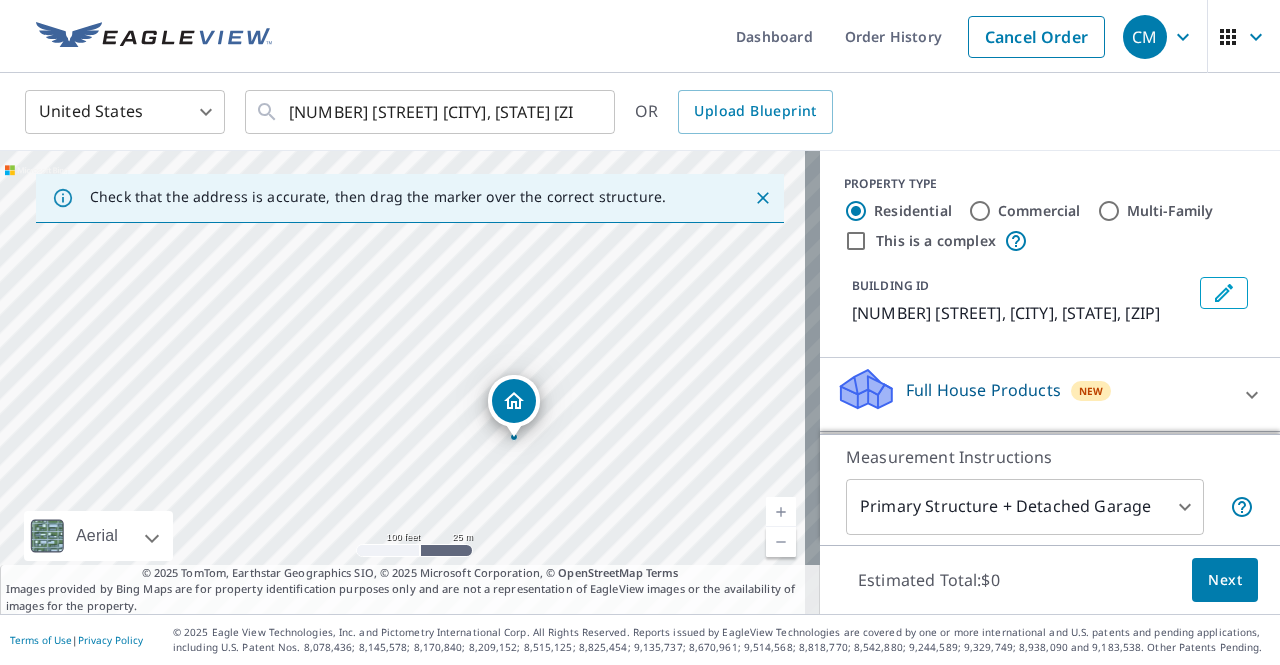 drag, startPoint x: 208, startPoint y: 421, endPoint x: 310, endPoint y: 332, distance: 135.36986 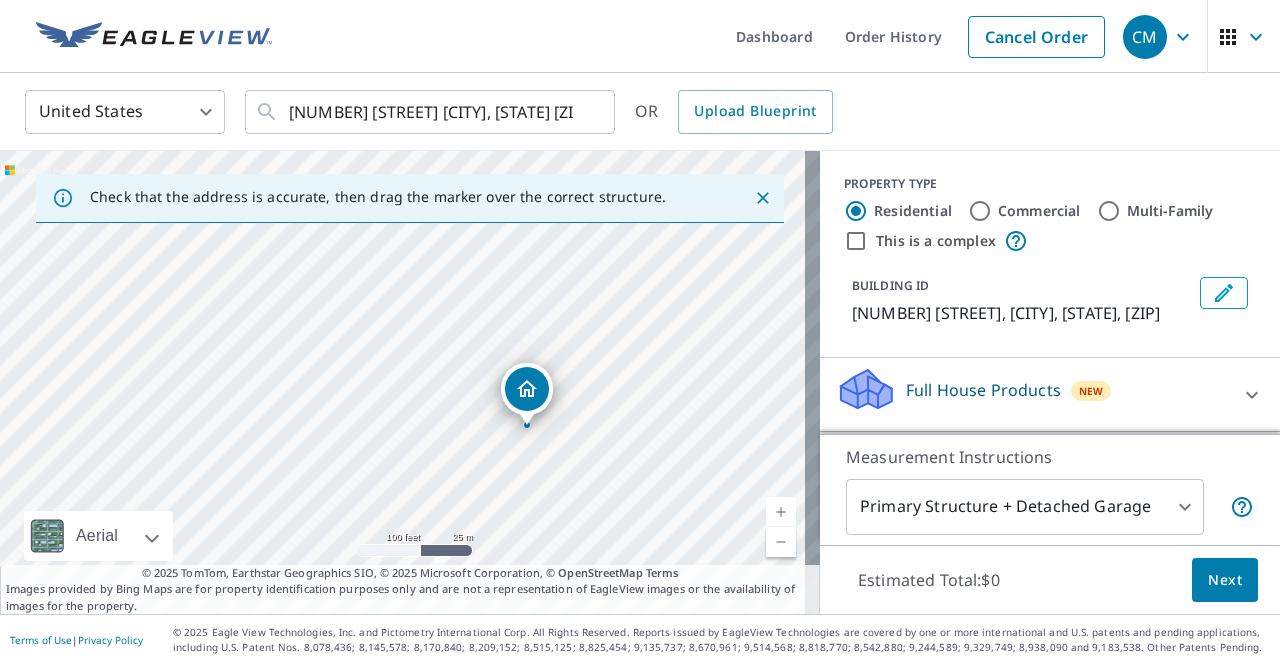 click on "Commercial" at bounding box center [980, 211] 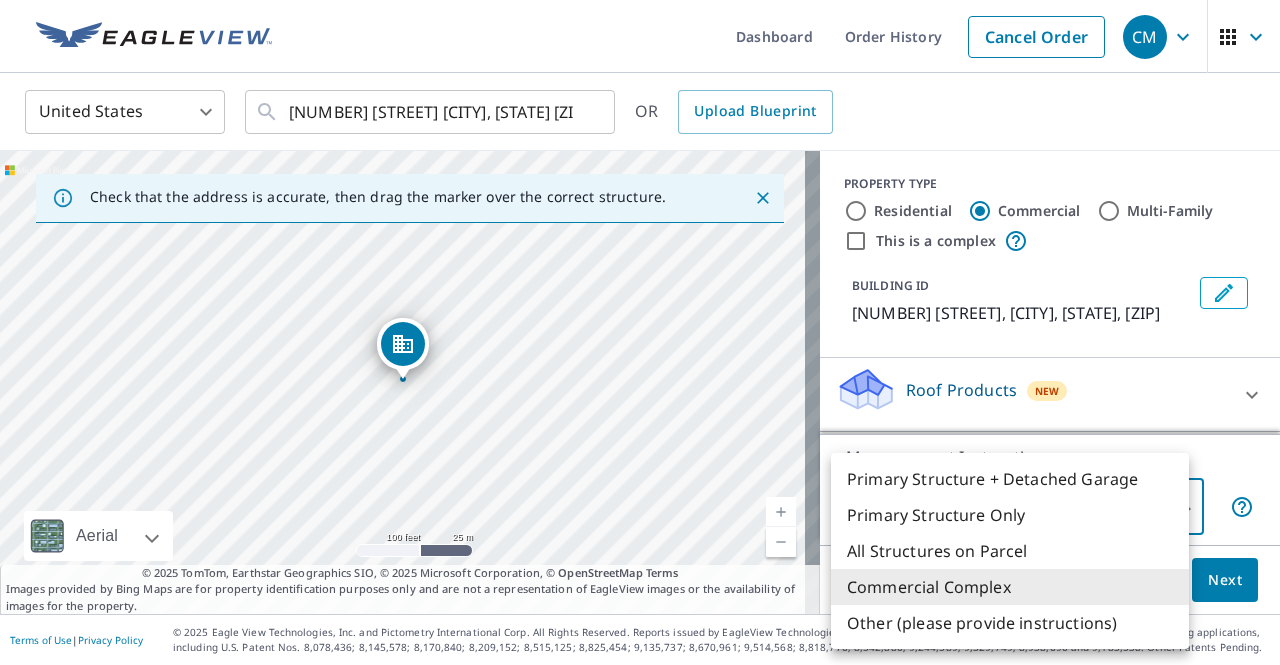 click on "CM CM
Dashboard Order History Cancel Order CM United States US ​ [NUMBER] [STREET] [CITY], [STATE] [ZIP] ​ OR Upload Blueprint Check that the address is accurate, then drag the marker over the correct structure. [NUMBER] [STREET] [CITY], [STATE] [ZIP] Aerial Road A standard road map Aerial A detailed look from above Labels Labels 100 feet 25 m © 2025 TomTom, © Vexcel Imaging, © 2025 Microsoft Corporation,  © OpenStreetMap Terms © 2025 TomTom, Earthstar Geographics SIO, © 2025 Microsoft Corporation, ©   OpenStreetMap   Terms Images provided by Bing Maps are for property identification purposes only and are not a representation of EagleView images or the availability of images for the property. PROPERTY TYPE Residential Commercial Multi-Family This is a complex BUILDING ID [NUMBER] [STREET], [CITY], [STATE], [ZIP] Roof Products New Premium $70 Gutter $20 Bid Perfect™ $49 Walls Products New Walls $195 Measurement Instructions Commercial Complex 4 ​ Estimated Total:  $0 Next Terms of Use  |" at bounding box center (640, 332) 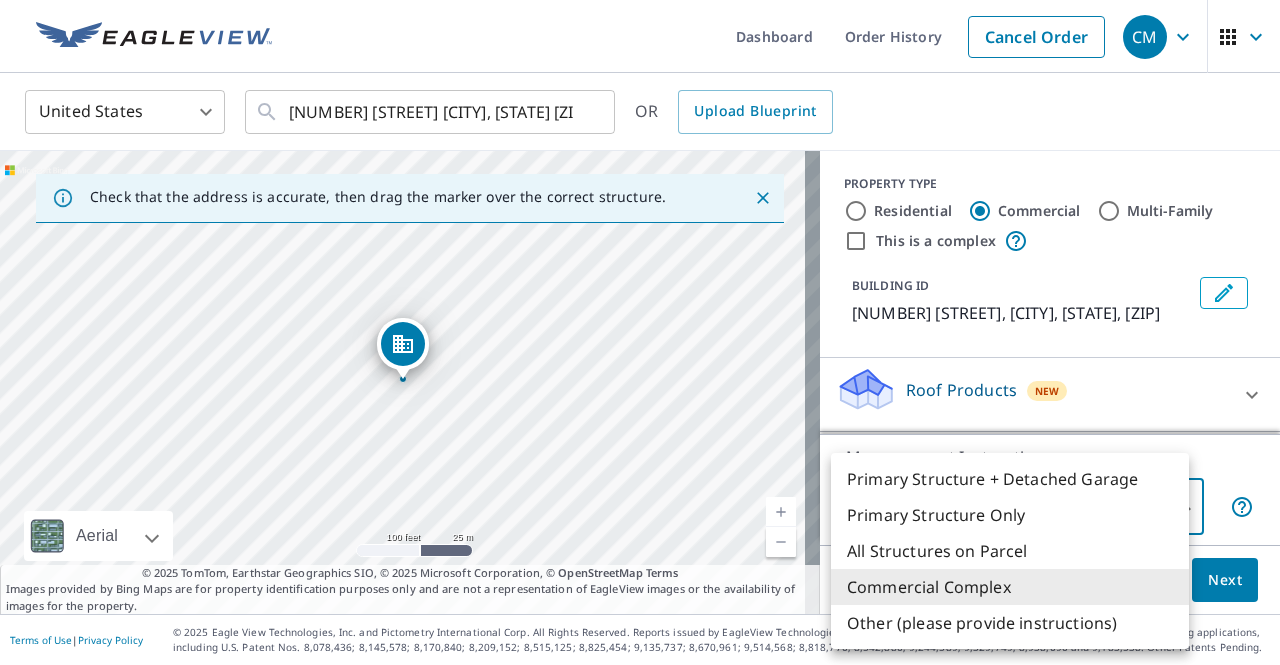 click on "Primary Structure + Detached Garage" at bounding box center (1010, 479) 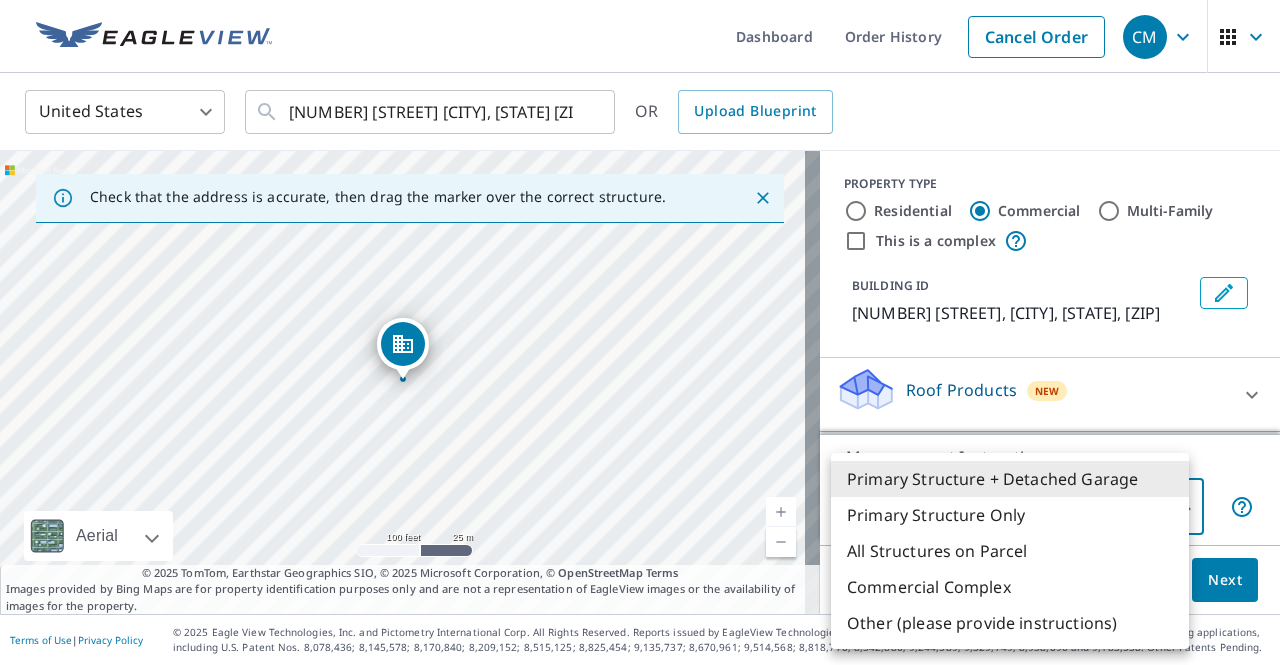 click on "CM CM
Dashboard Order History Cancel Order CM United States US ​ [NUMBER] [STREET] [CITY], [STATE] [ZIP] ​ OR Upload Blueprint Check that the address is accurate, then drag the marker over the correct structure. [NUMBER] [STREET] [CITY], [STATE] [ZIP] Aerial Road A standard road map Aerial A detailed look from above Labels Labels 100 feet 25 m © 2025 TomTom, © Vexcel Imaging, © 2025 Microsoft Corporation,  © OpenStreetMap Terms © 2025 TomTom, Earthstar Geographics SIO, © 2025 Microsoft Corporation, ©   OpenStreetMap   Terms Images provided by Bing Maps are for property identification purposes only and are not a representation of EagleView images or the availability of images for the property. PROPERTY TYPE Residential Commercial Multi-Family This is a complex BUILDING ID [NUMBER] [STREET], [CITY], [STATE], [ZIP] Roof Products New Premium $70 Gutter $20 Bid Perfect™ $49 Walls Products New Walls $195 Measurement Instructions Primary Structure + Detached Garage 1 ​ Estimated Total:  $0 Next  |" at bounding box center (640, 332) 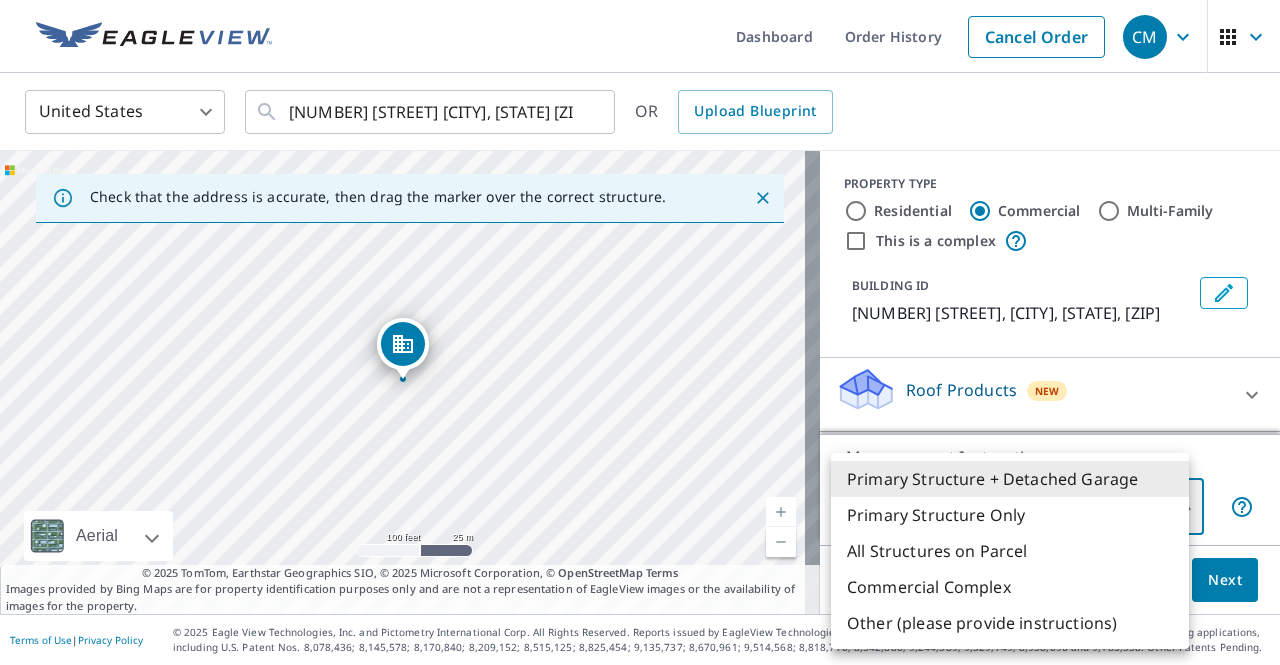 type on "2" 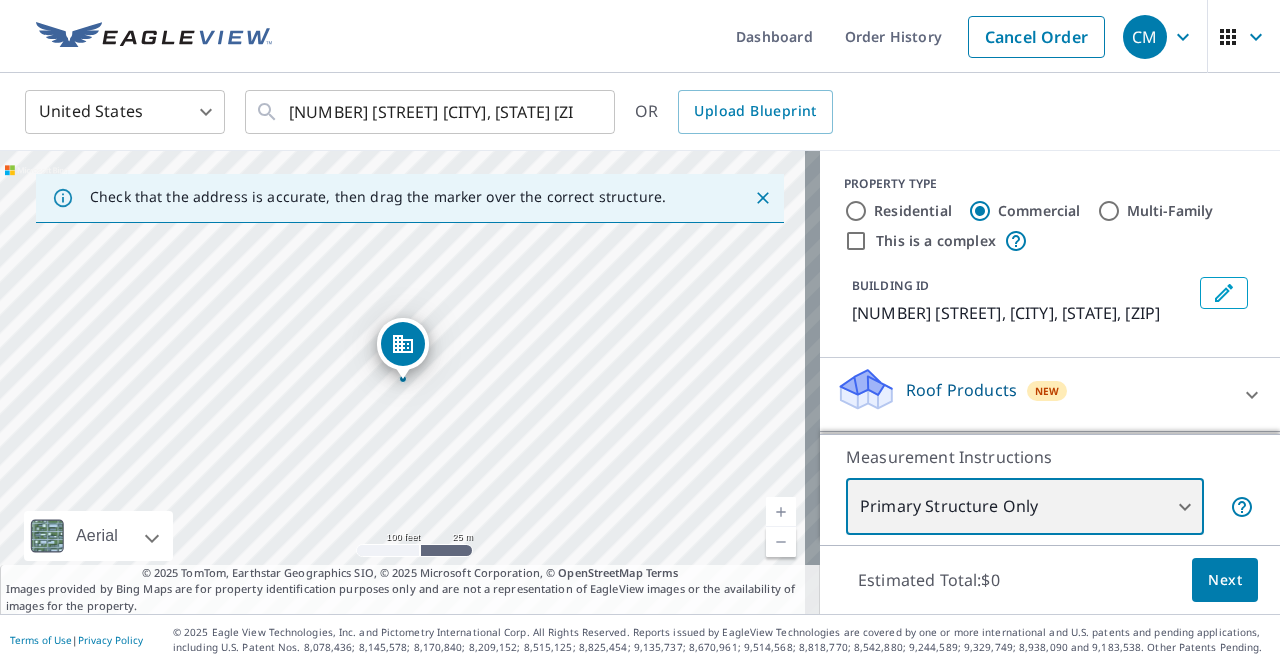 scroll, scrollTop: 70, scrollLeft: 0, axis: vertical 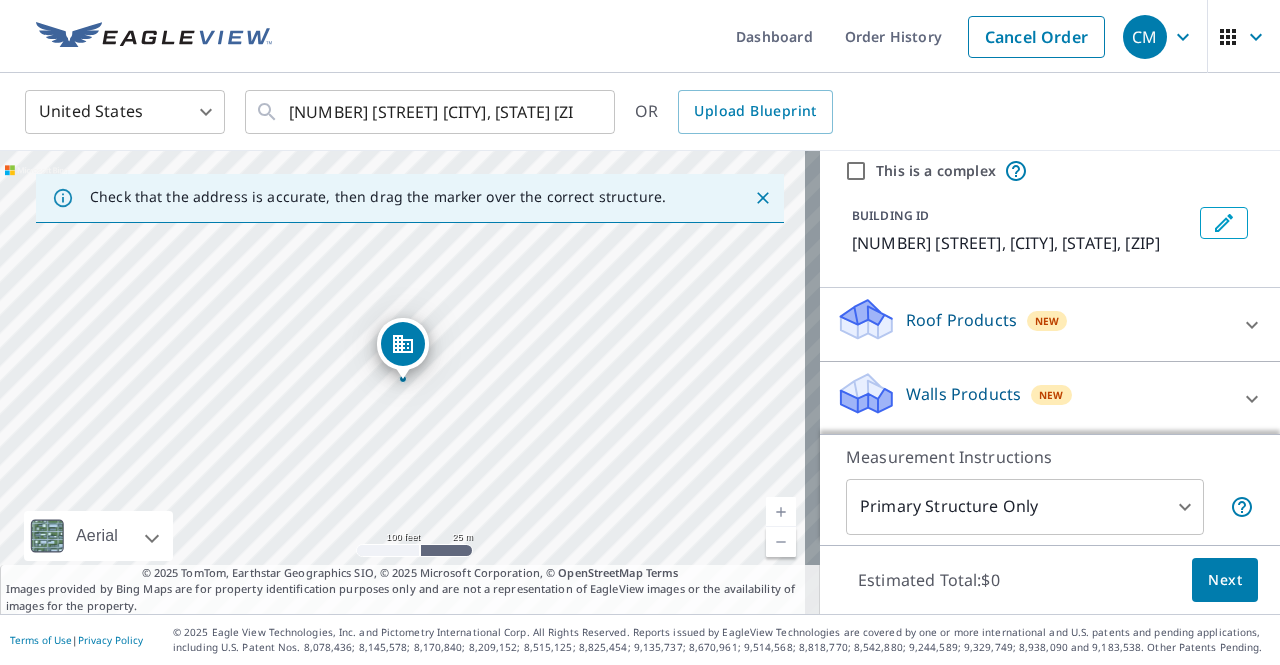 click on "Roof Products" at bounding box center [961, 320] 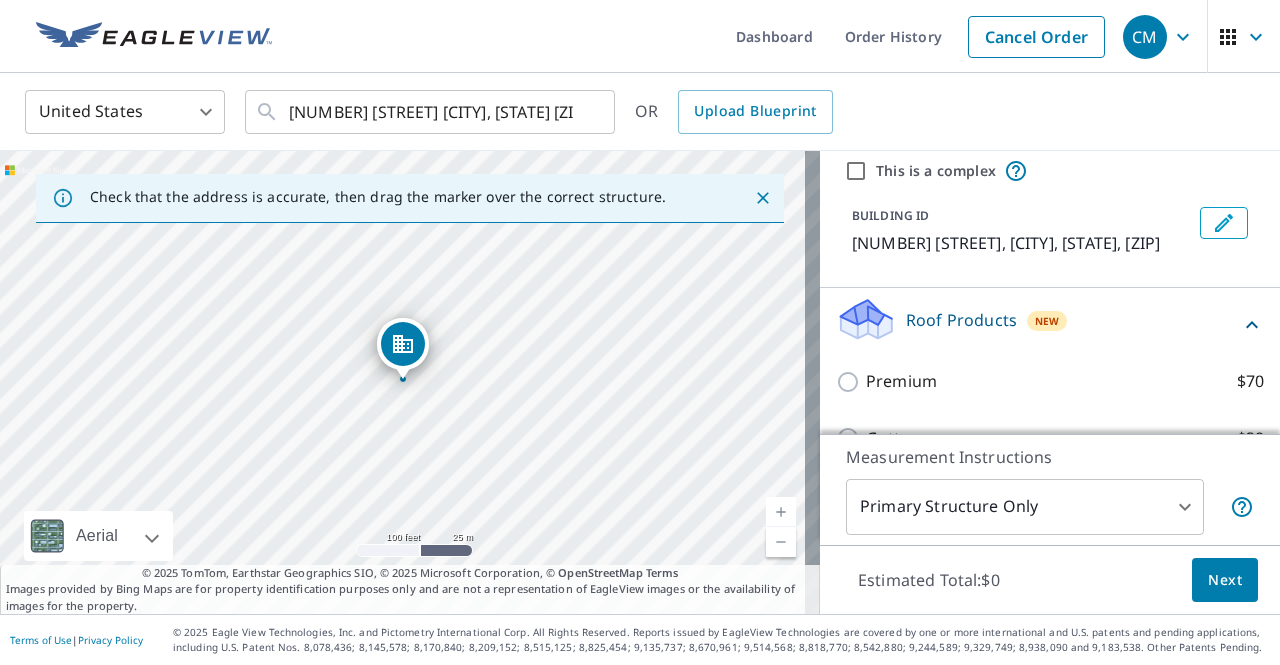 click on "Premium $70" at bounding box center [1050, 381] 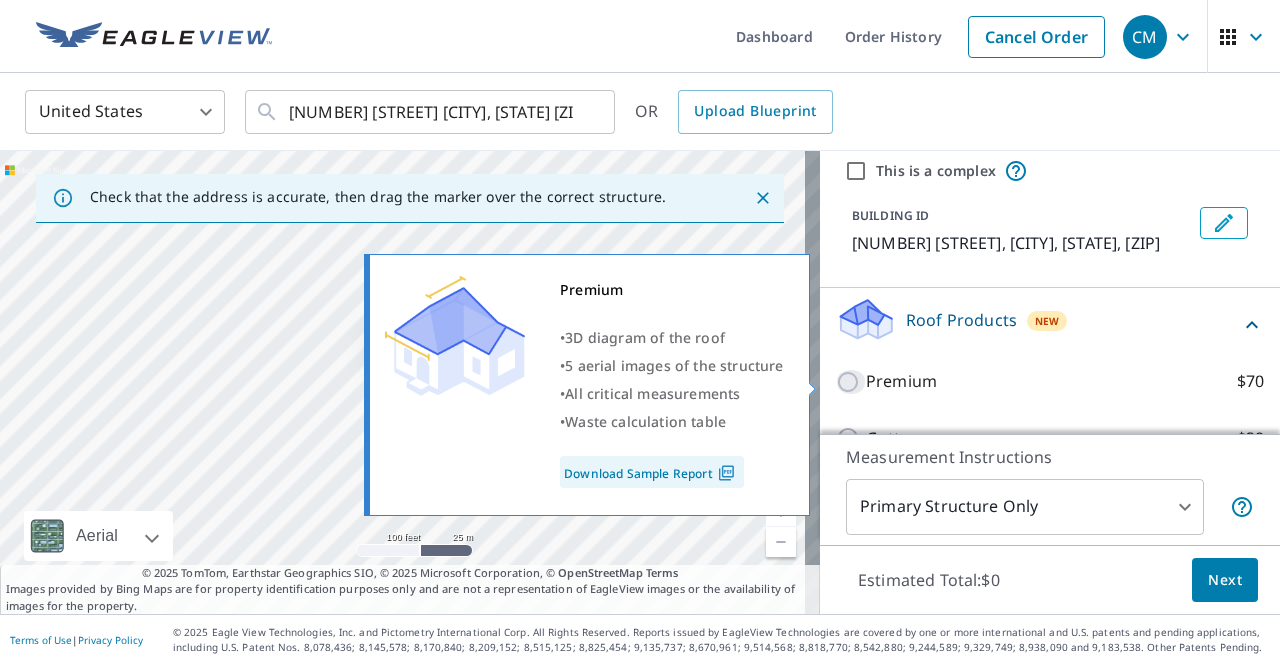 click on "Premium $70" at bounding box center [851, 382] 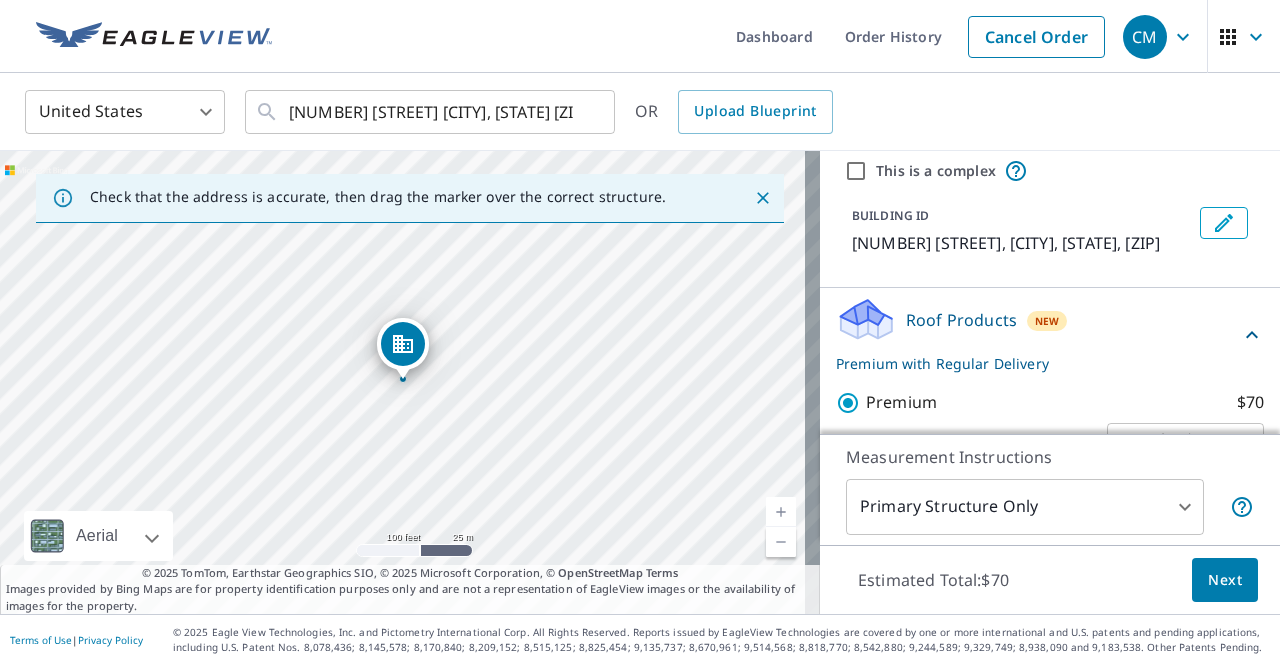 click on "Measurement Instructions" at bounding box center [1050, 457] 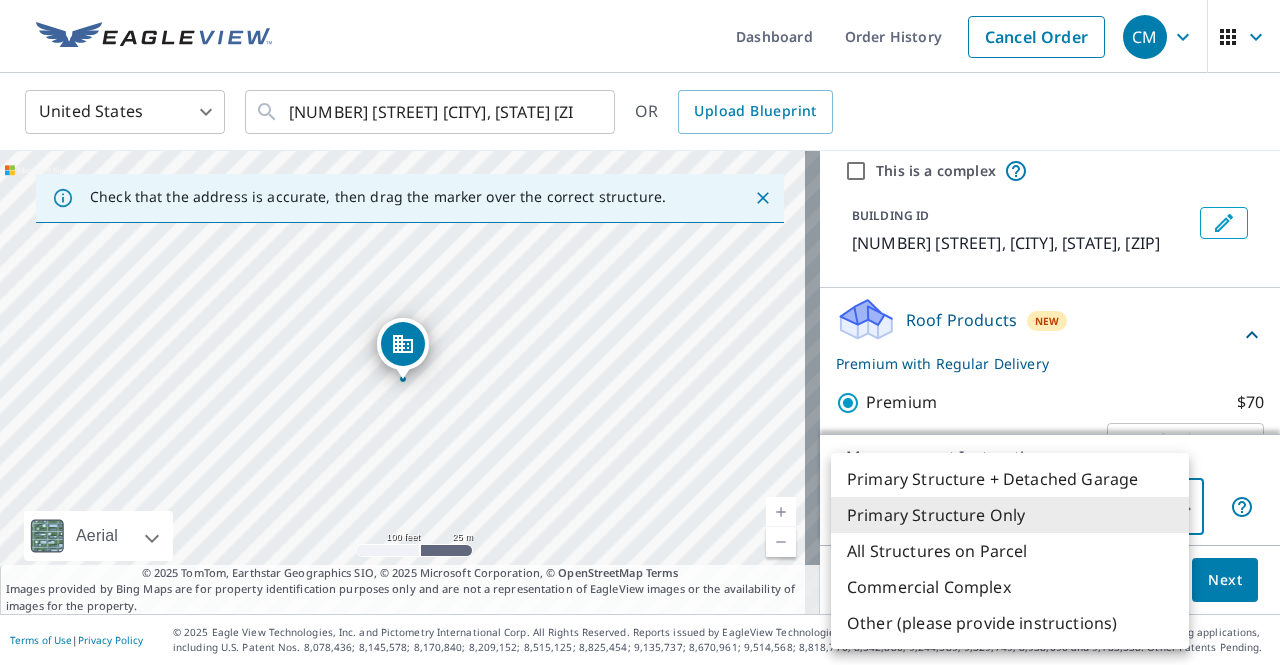 click on "Primary Structure Only" at bounding box center [1010, 515] 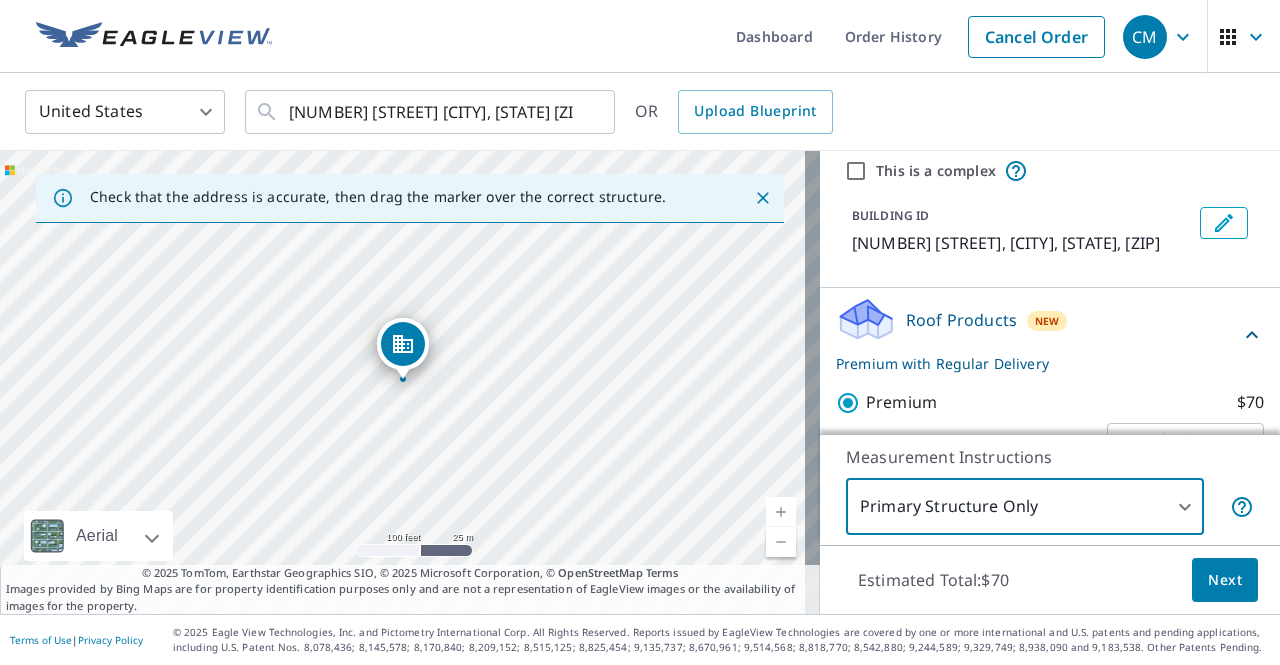 click on "Next" at bounding box center (1225, 580) 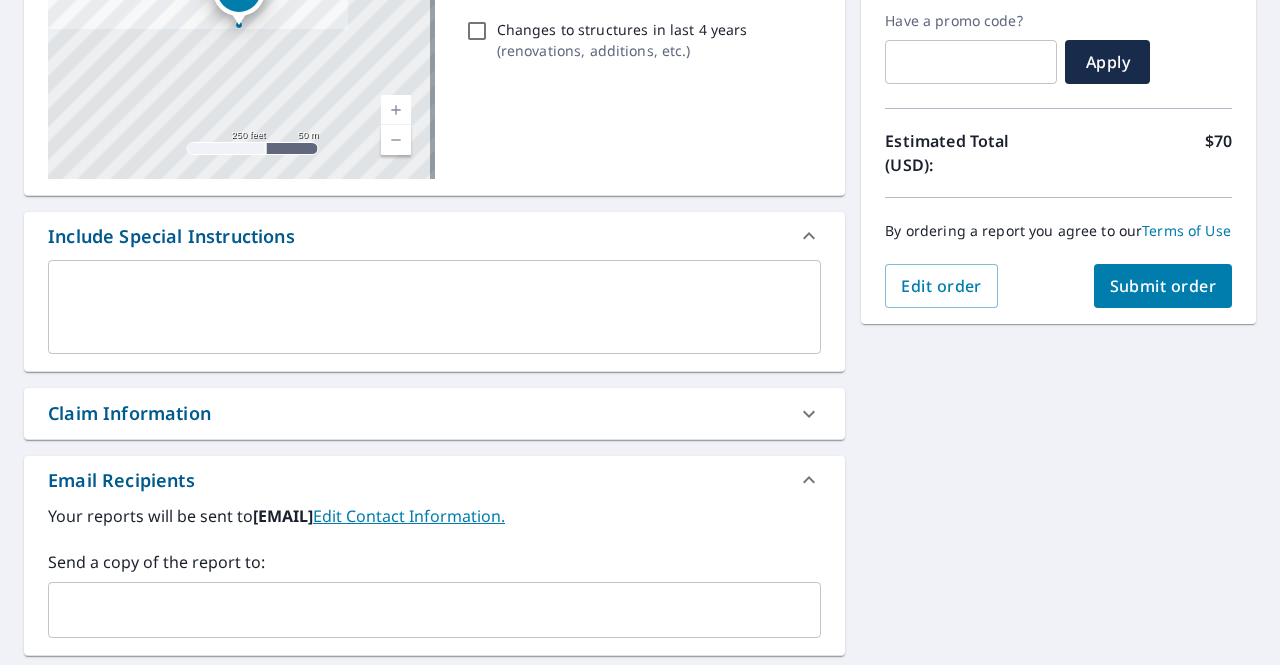 scroll, scrollTop: 600, scrollLeft: 0, axis: vertical 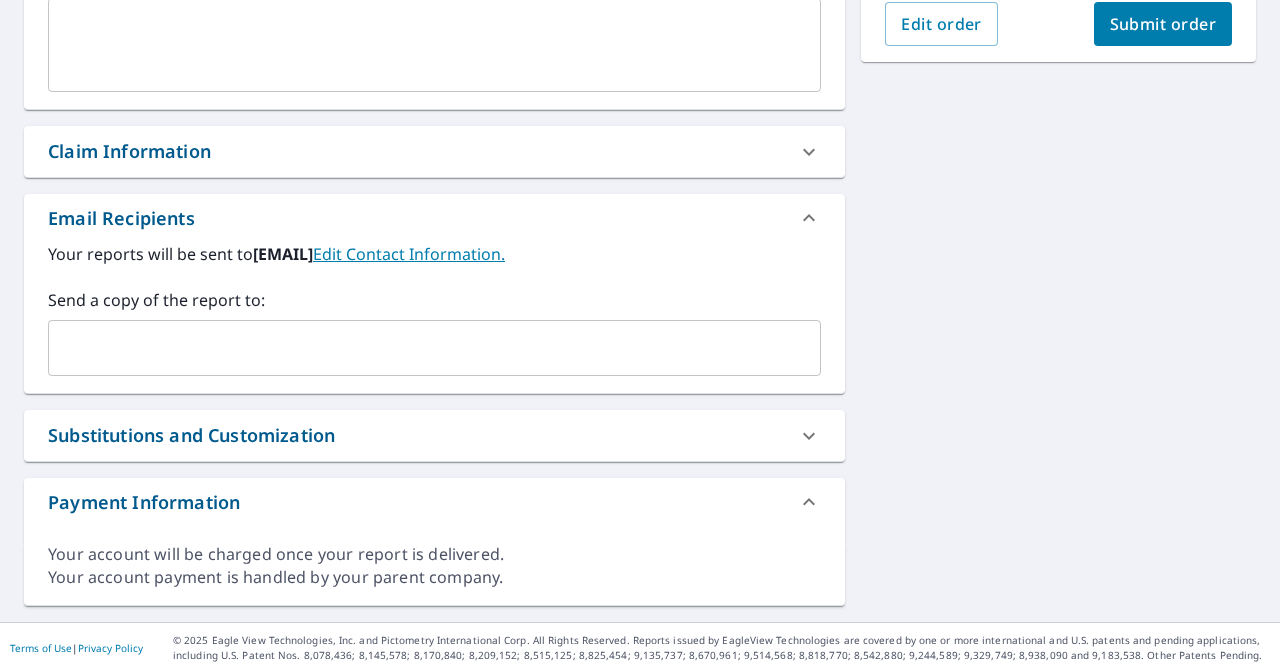 click at bounding box center (419, 348) 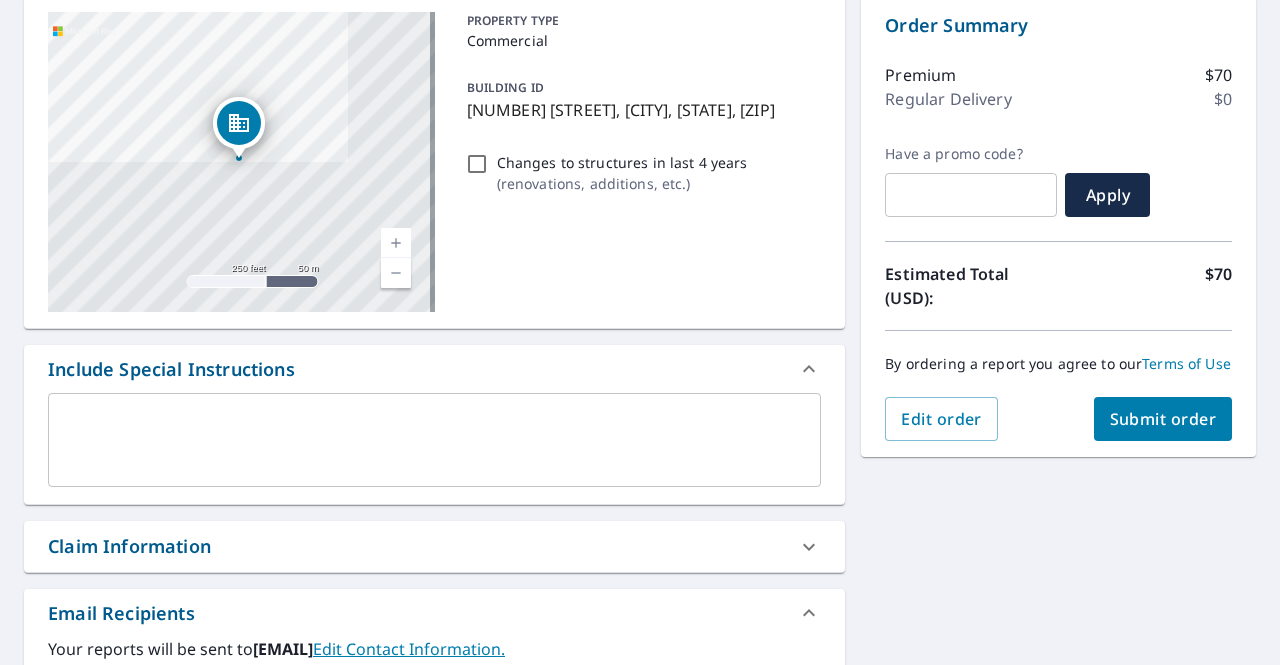 scroll, scrollTop: 105, scrollLeft: 0, axis: vertical 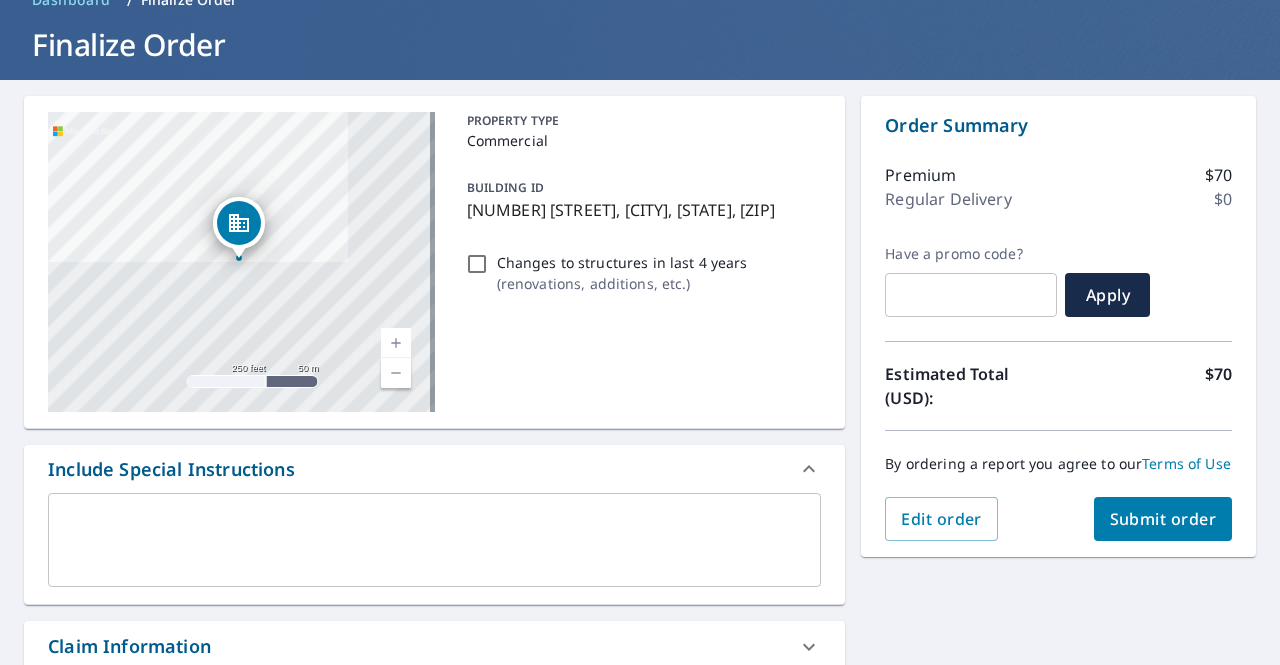 type on "[EMAIL]" 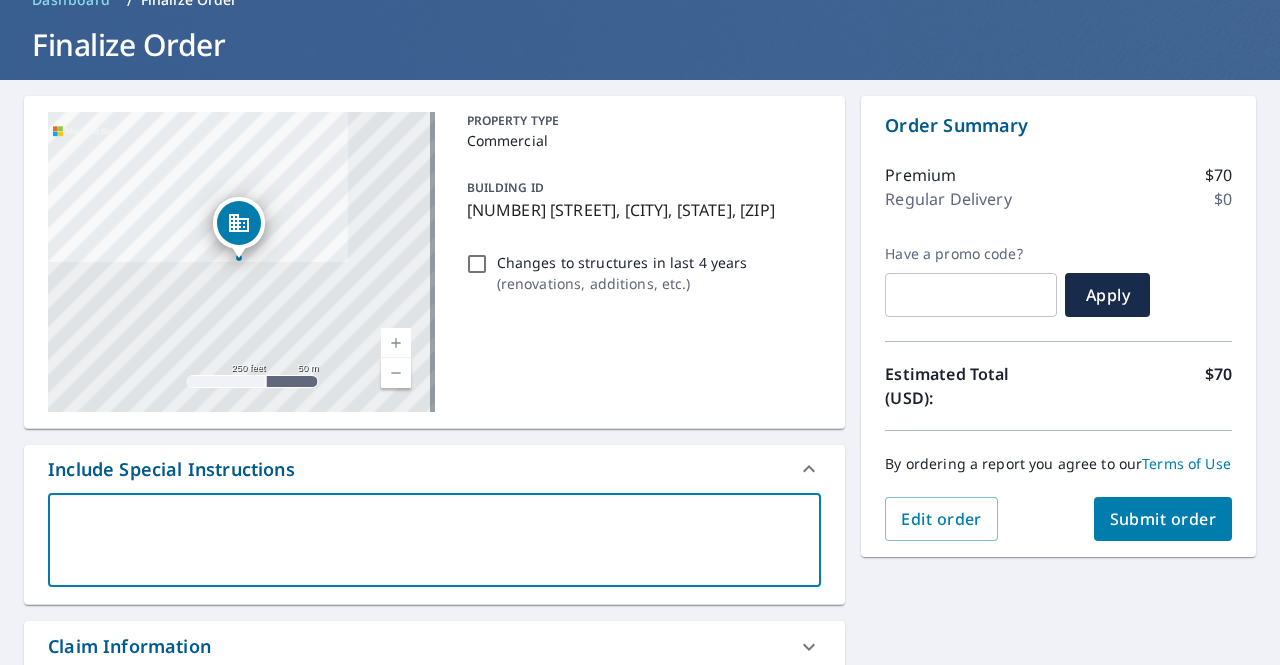 click at bounding box center (434, 540) 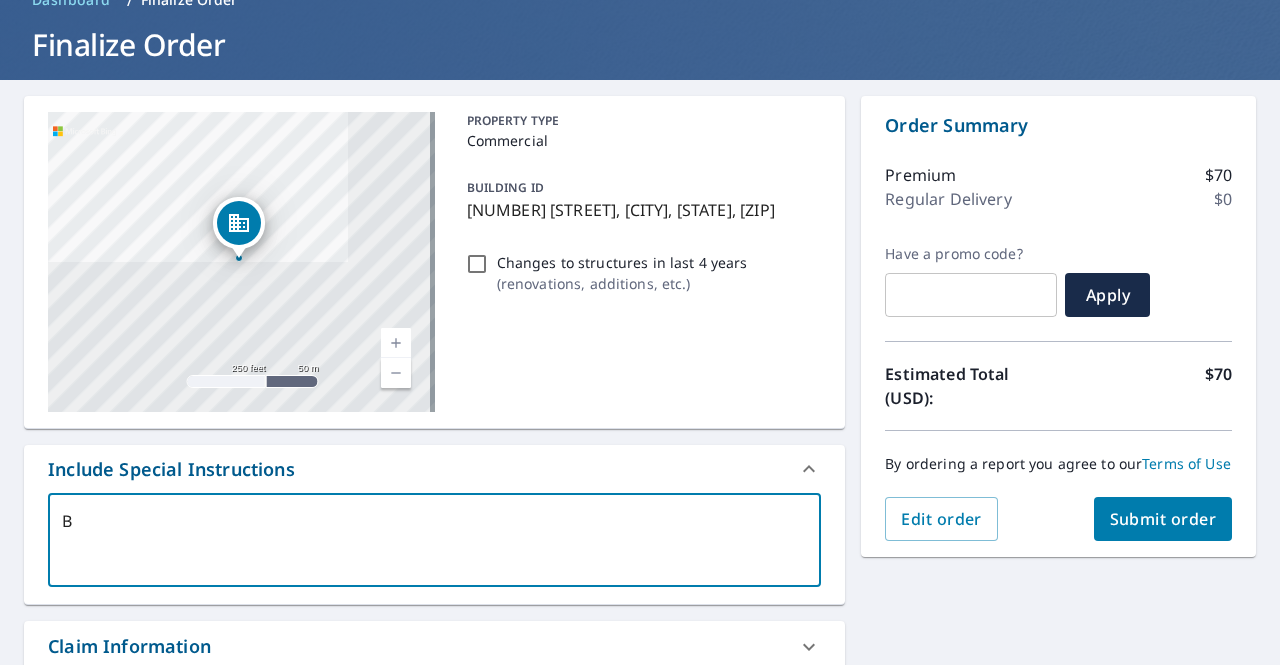 type on "Ba" 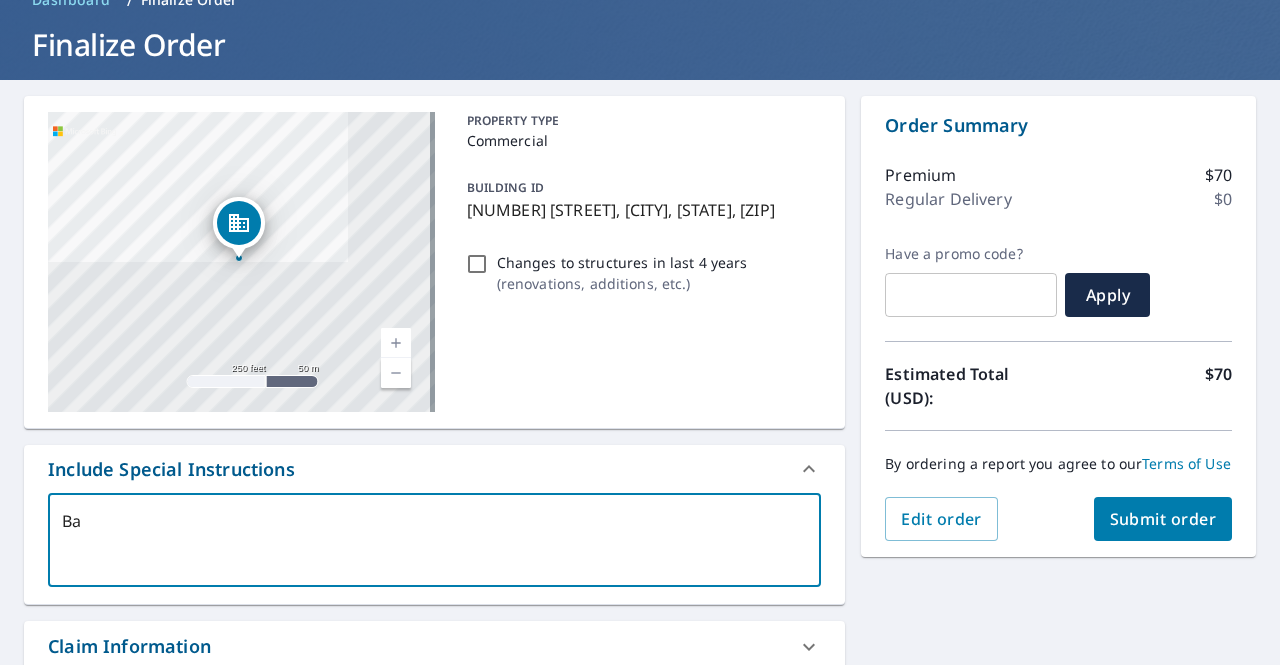 type on "Bar" 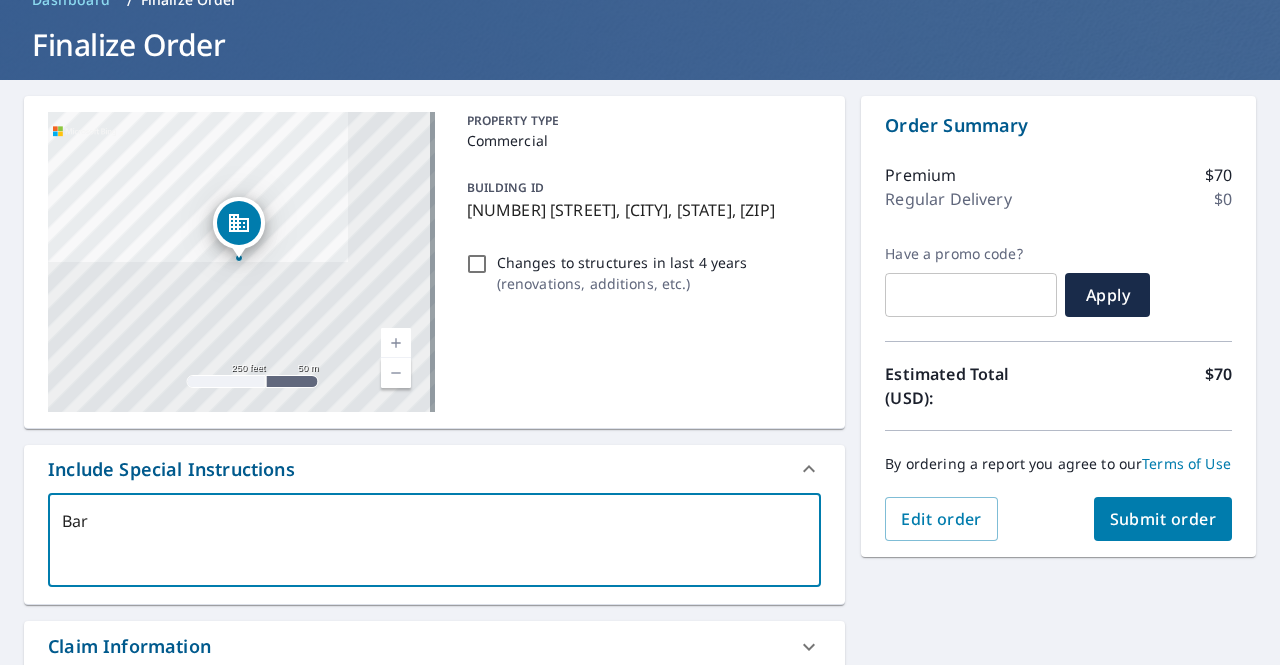 type on "[LAST]" 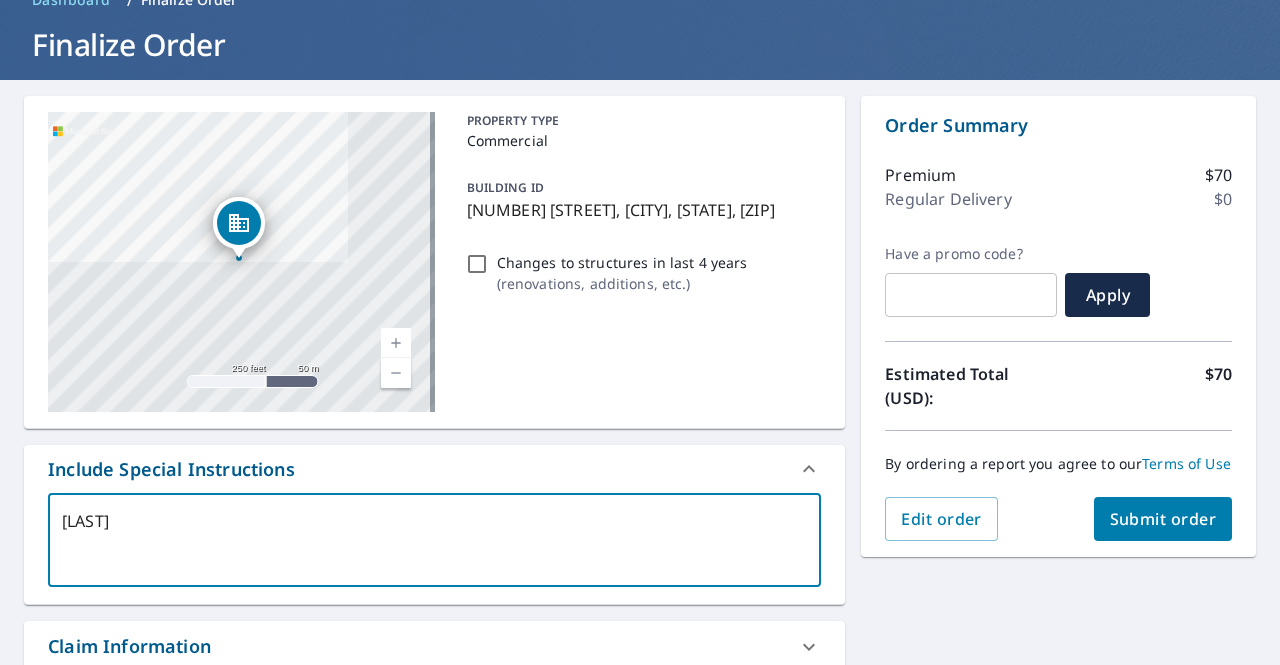 type on "[LAST]" 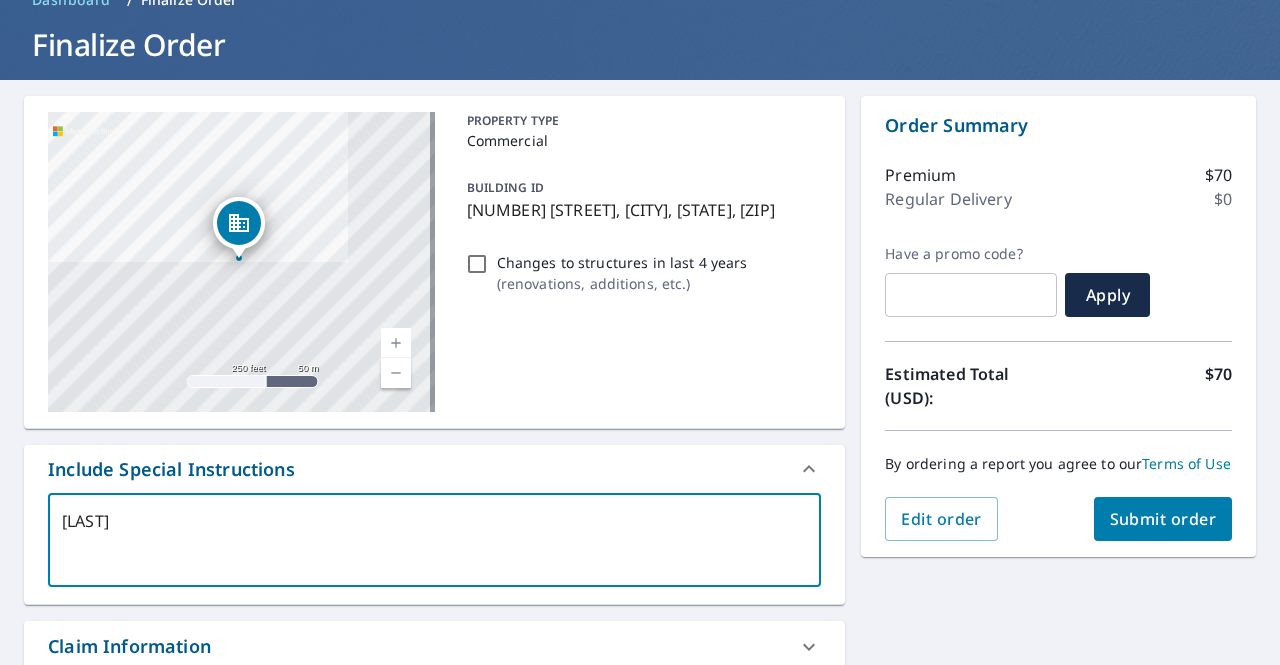 type on "[LAST]" 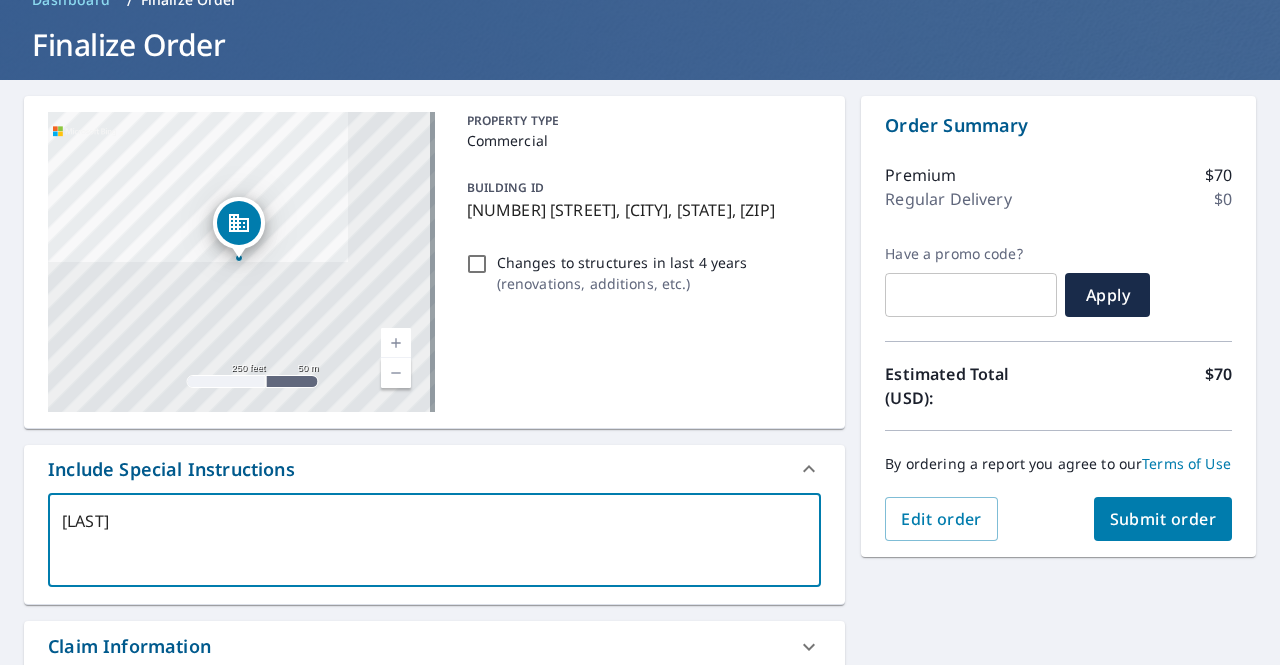 type on "[LAST] c" 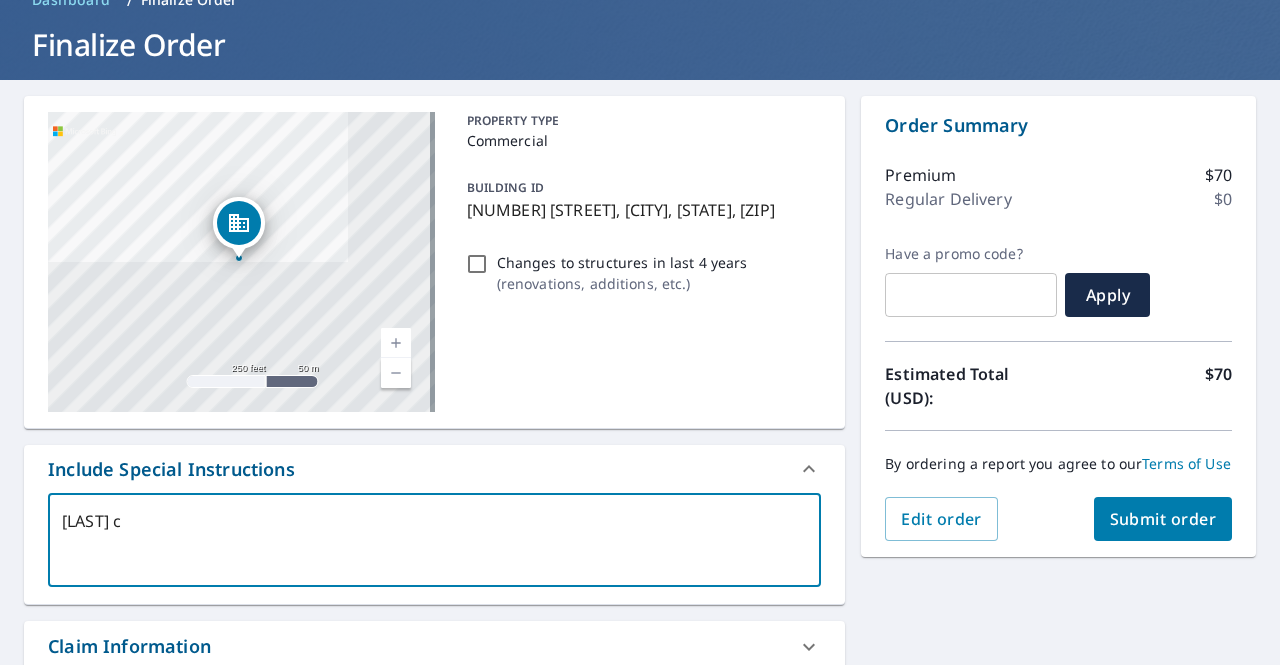 type on "[LAST] co" 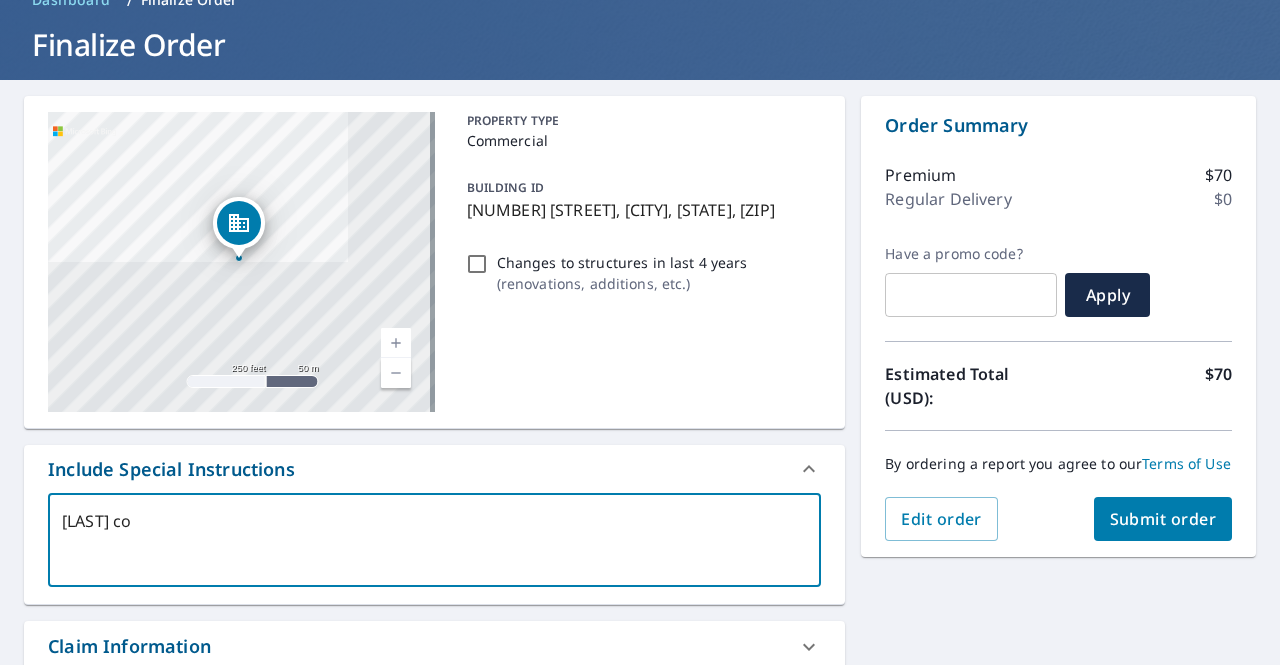 type on "x" 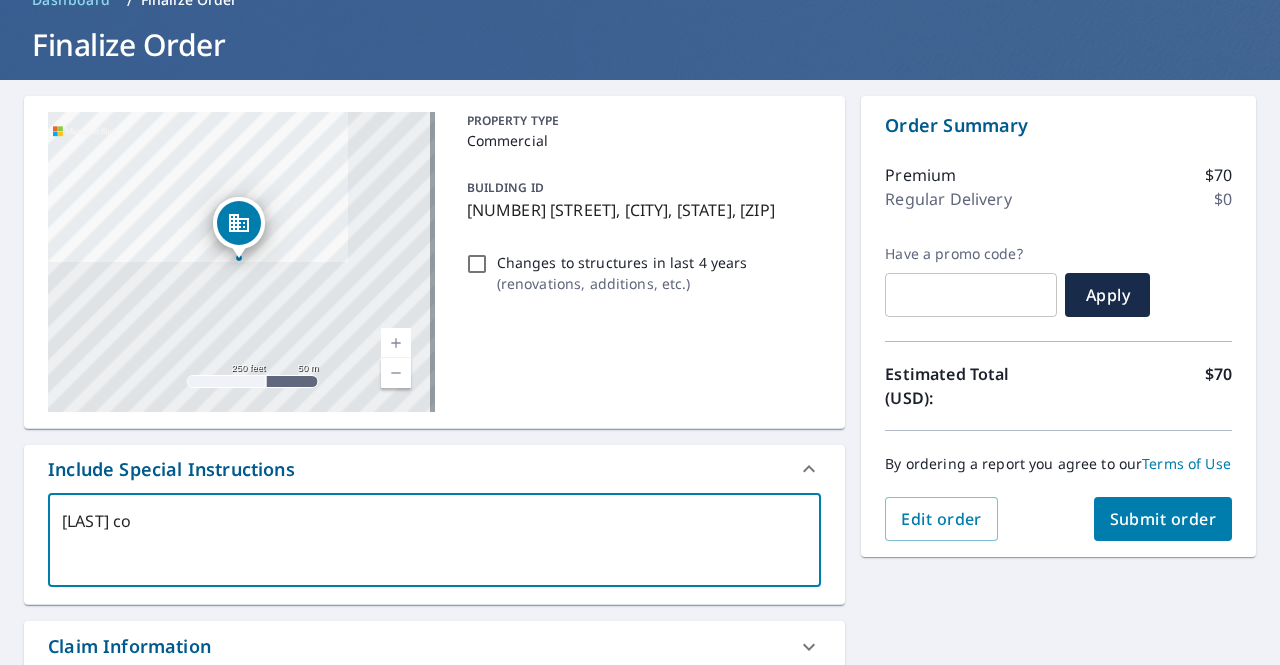 type on "[LAST] con" 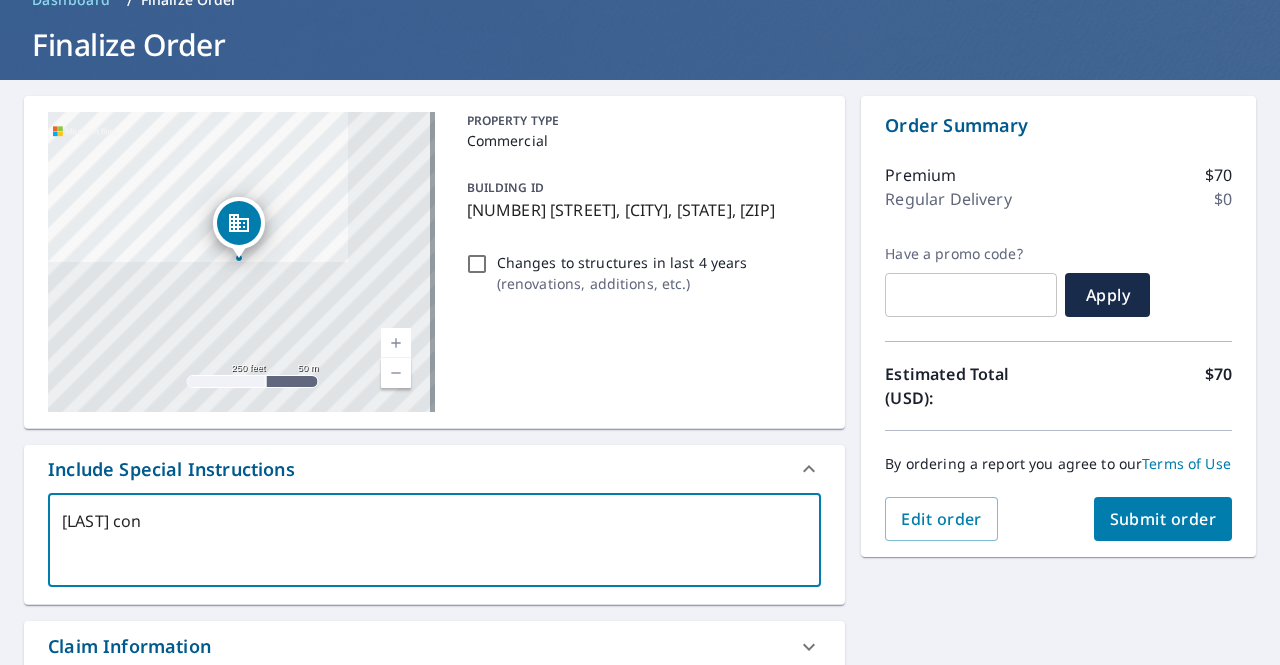 type on "[LAST] cons" 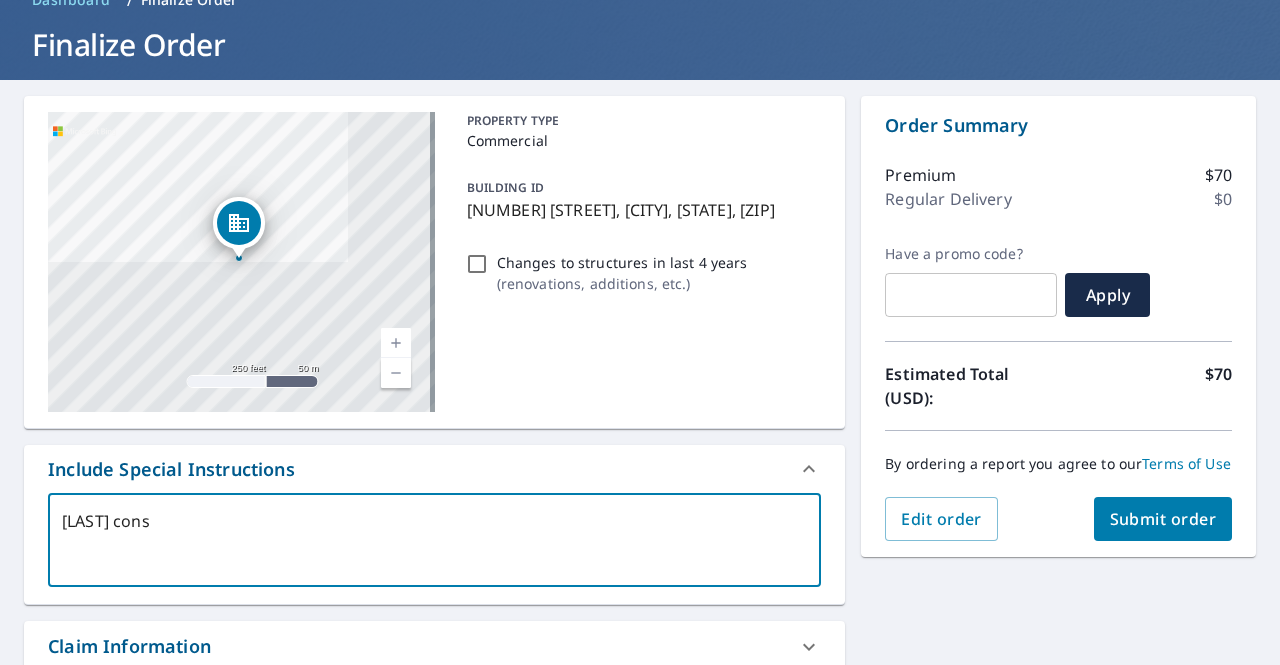 type on "[LAST] const" 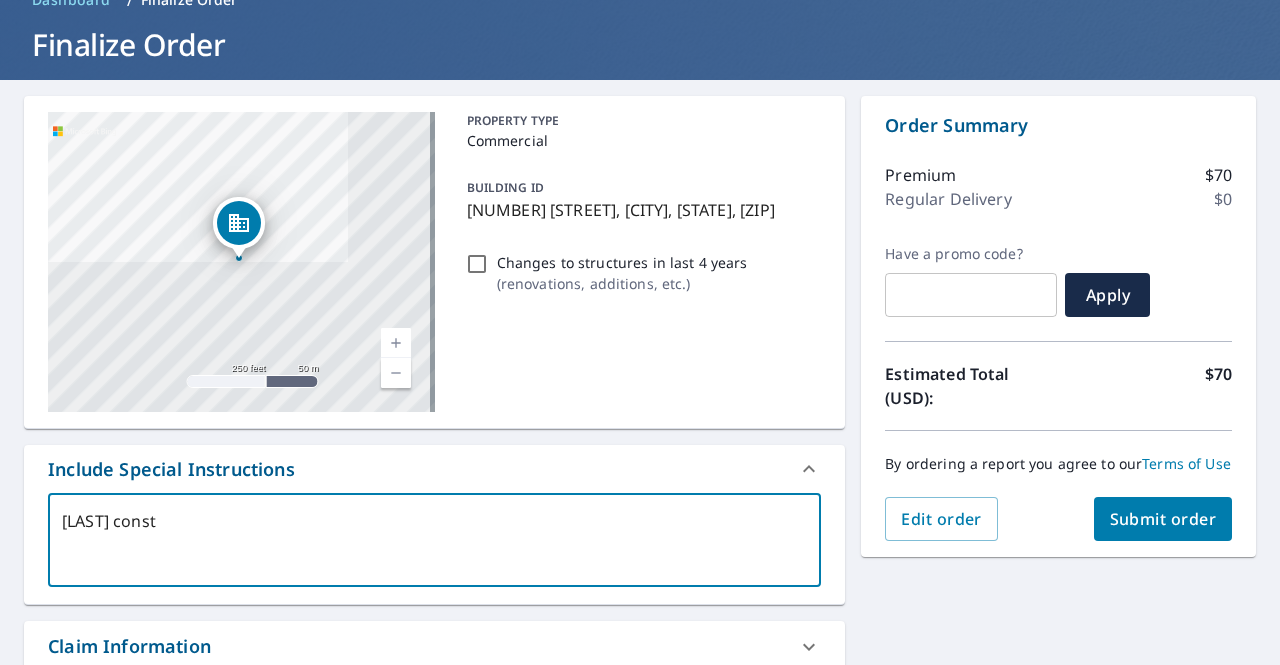 type on "[LAST] constr" 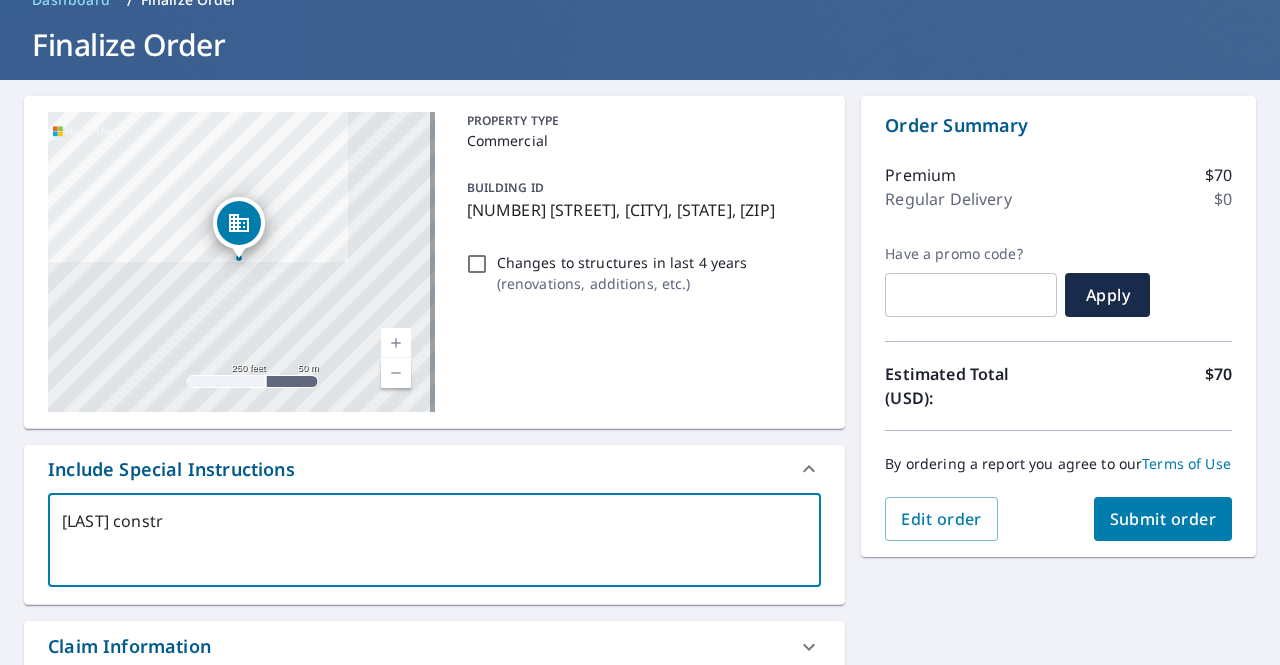 type on "[LAST] constru" 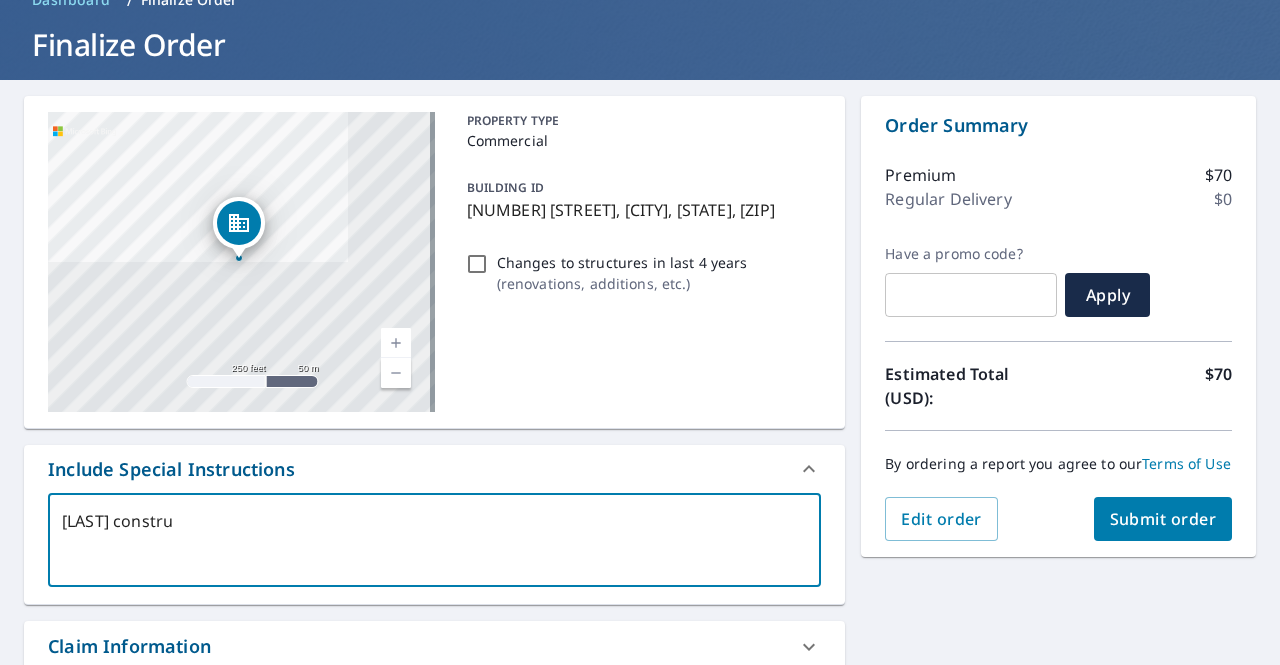 type on "[LAST] construc" 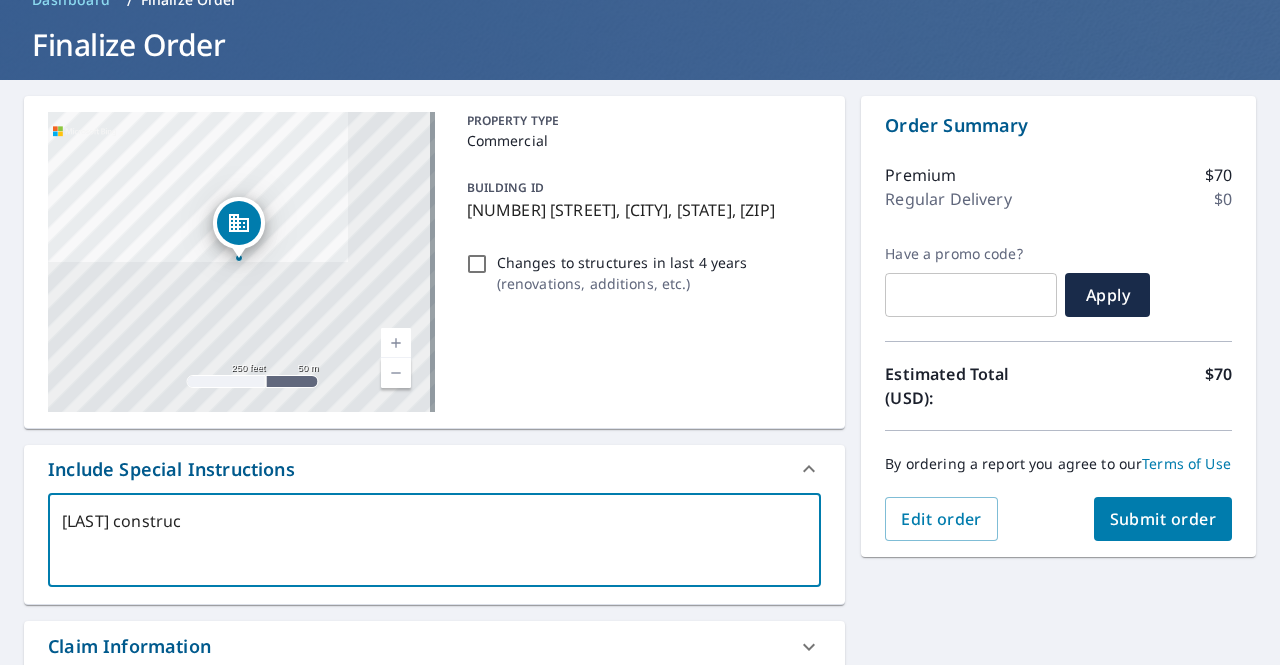 type on "[LAST] construct" 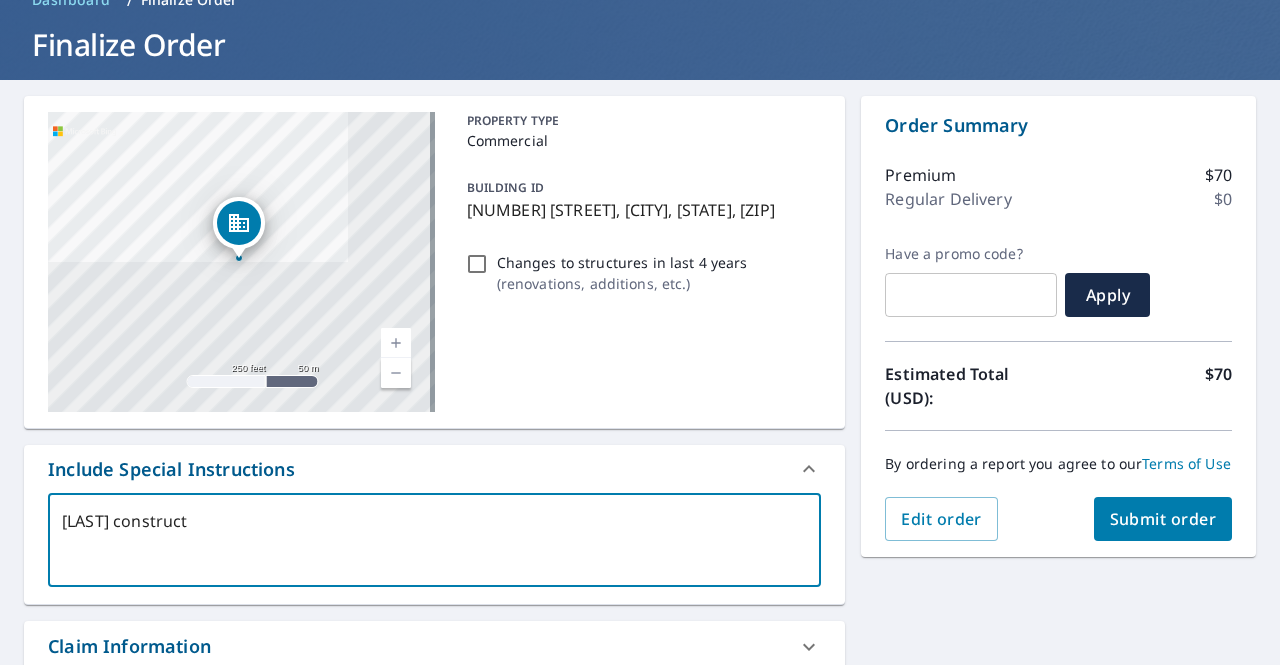 type on "[LAST] constructi" 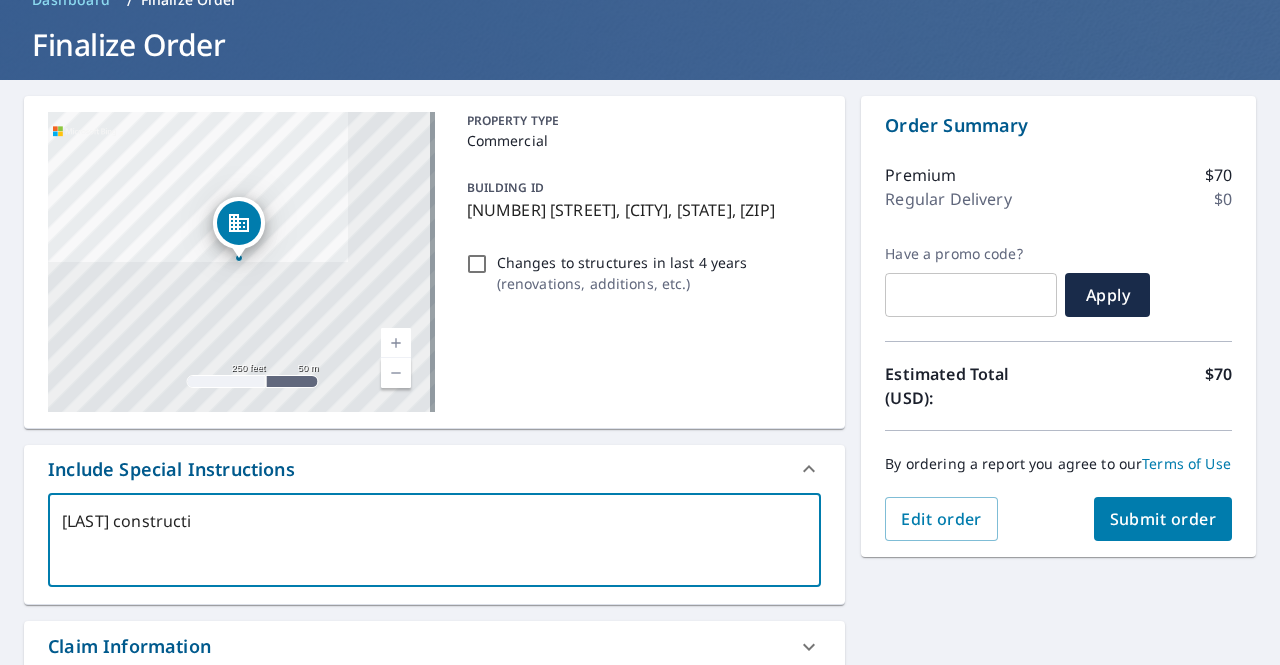 type on "[LAST] constructio" 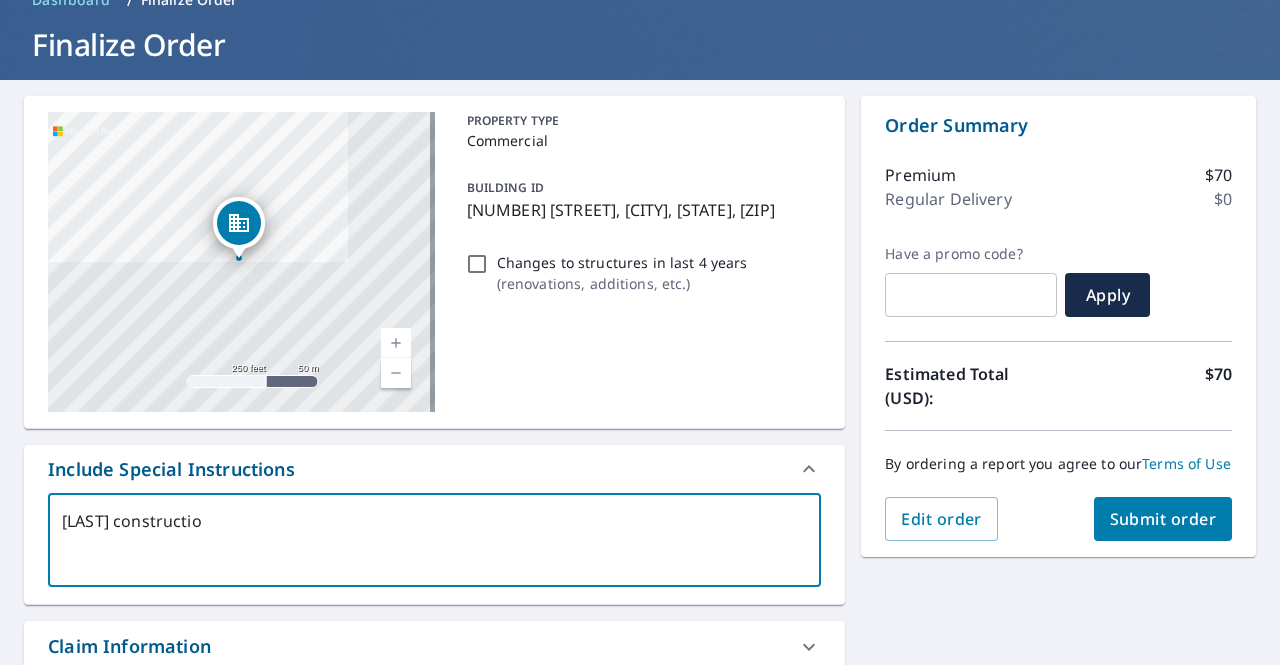 type on "[LAST] construction" 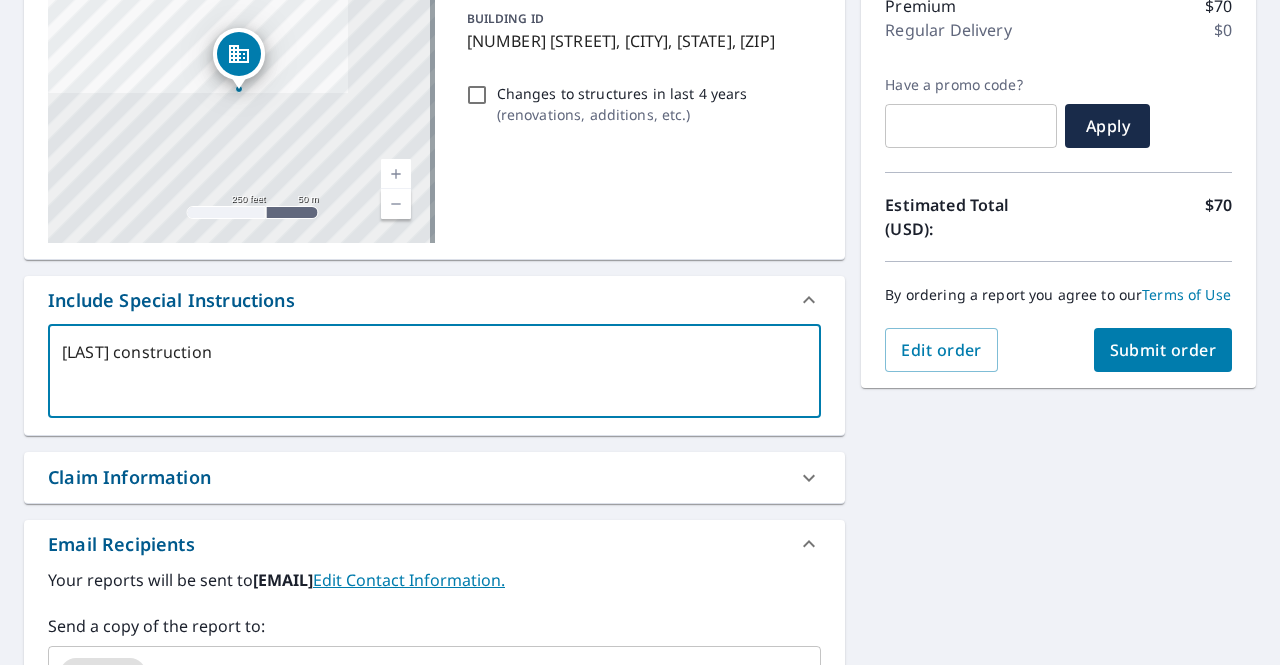 scroll, scrollTop: 305, scrollLeft: 0, axis: vertical 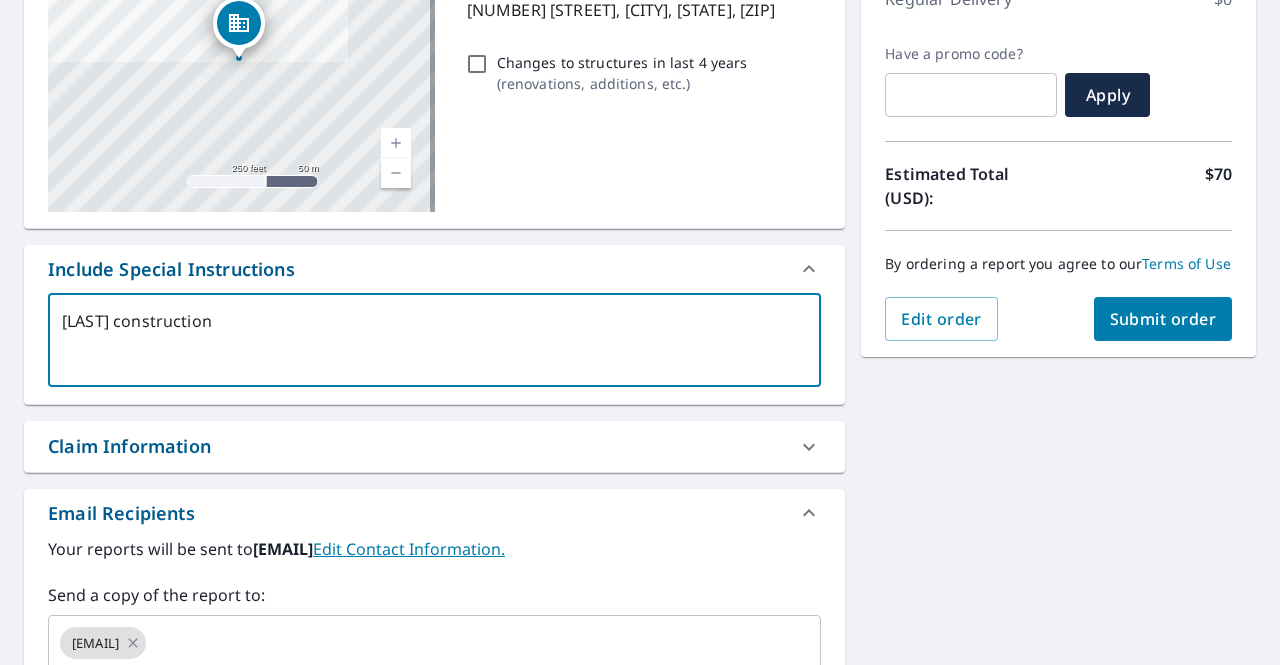 type on "[LAST] construction" 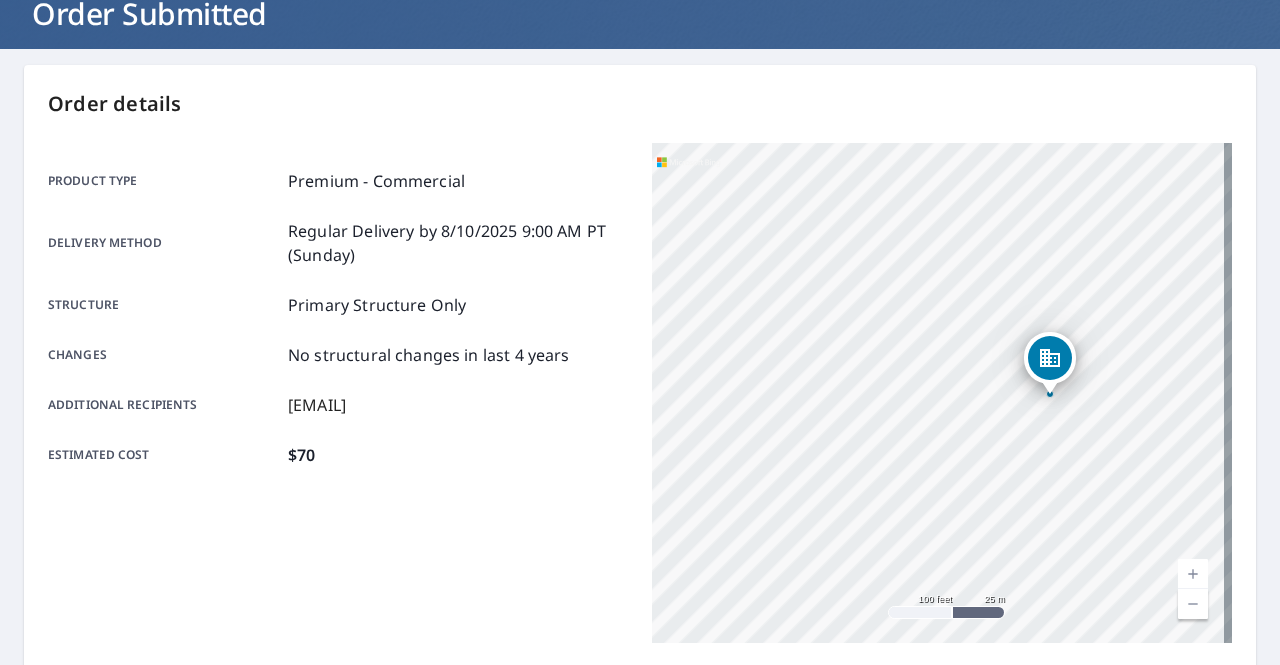 scroll, scrollTop: 510, scrollLeft: 0, axis: vertical 